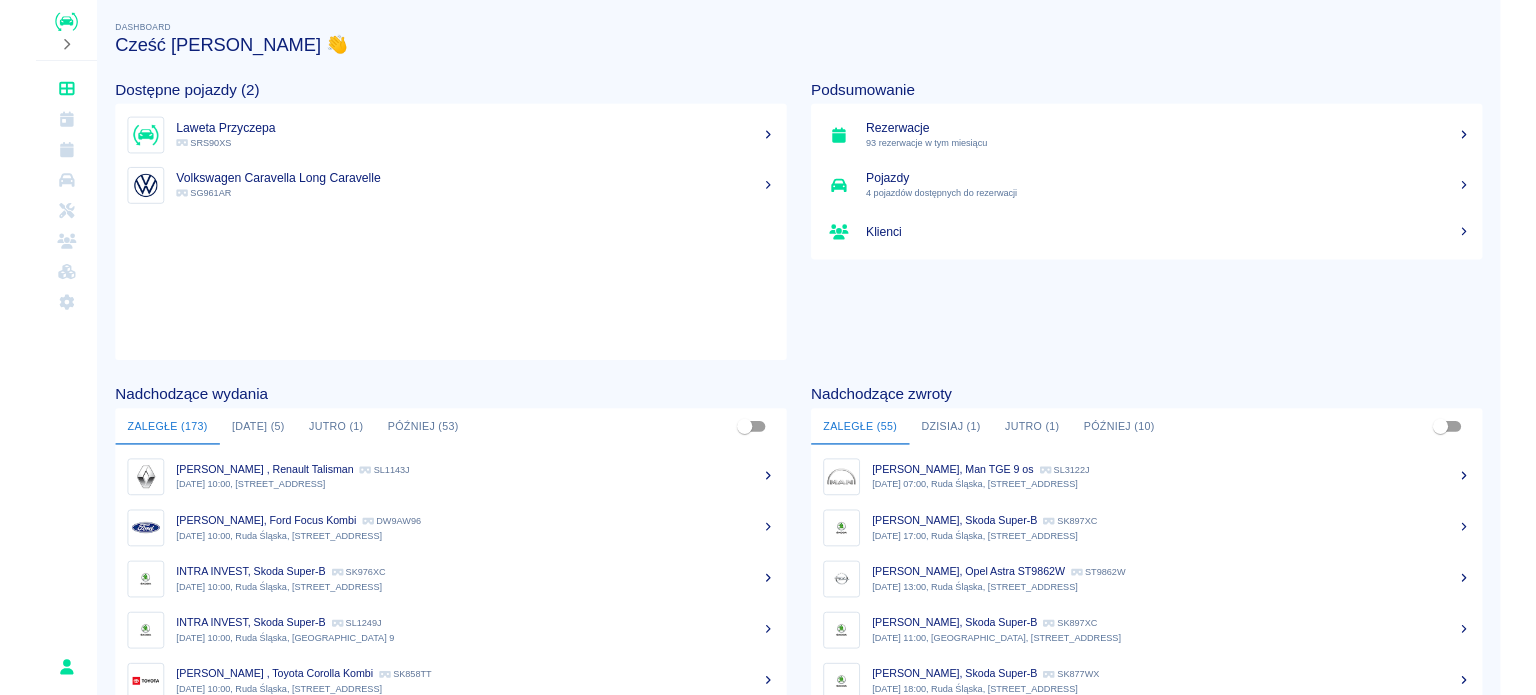 scroll, scrollTop: 0, scrollLeft: 0, axis: both 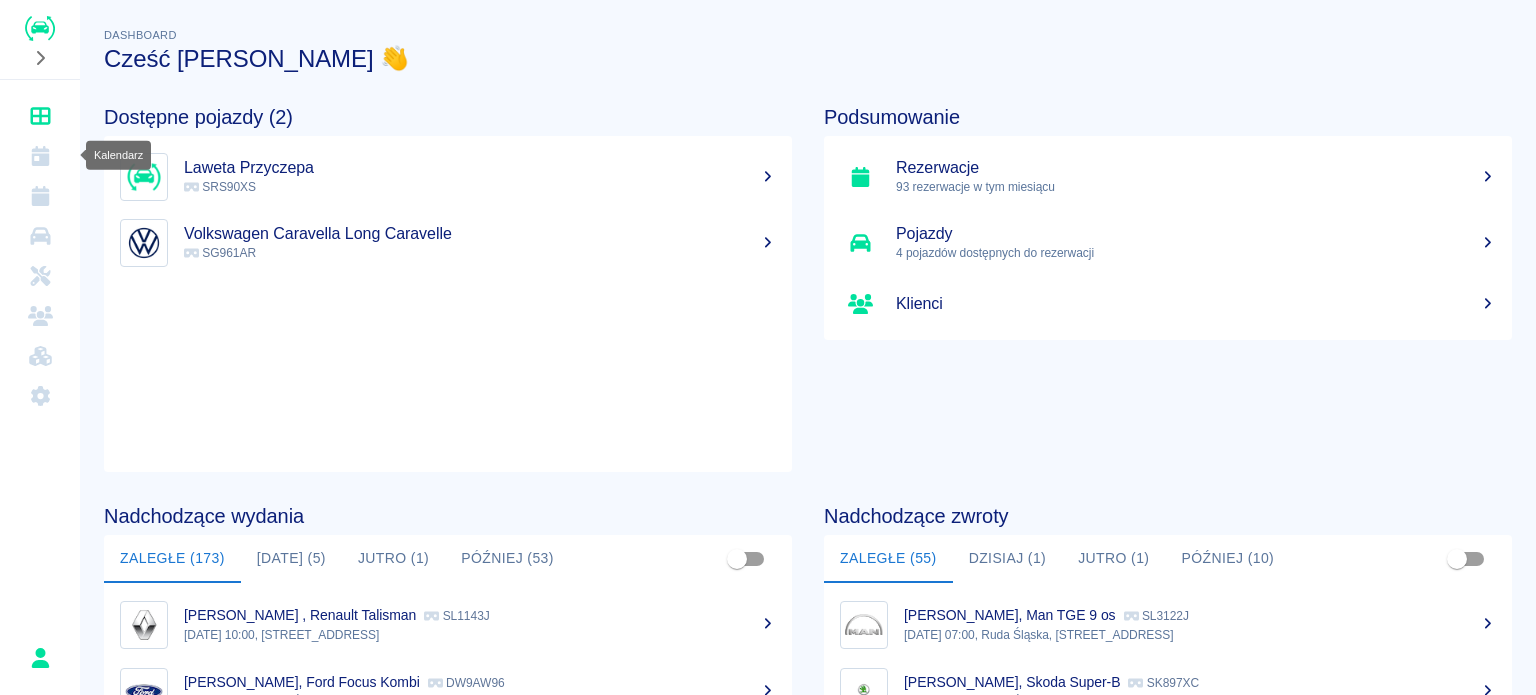 click 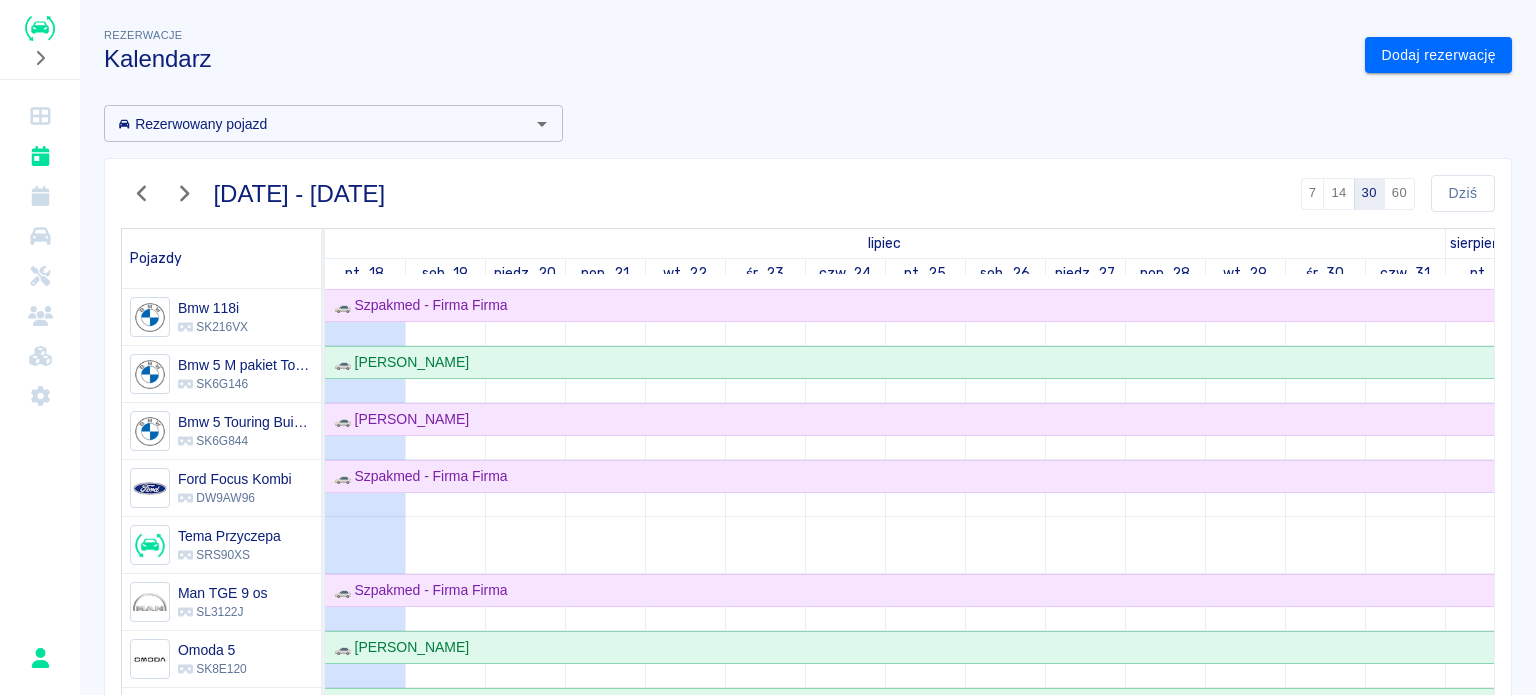 scroll, scrollTop: 196, scrollLeft: 0, axis: vertical 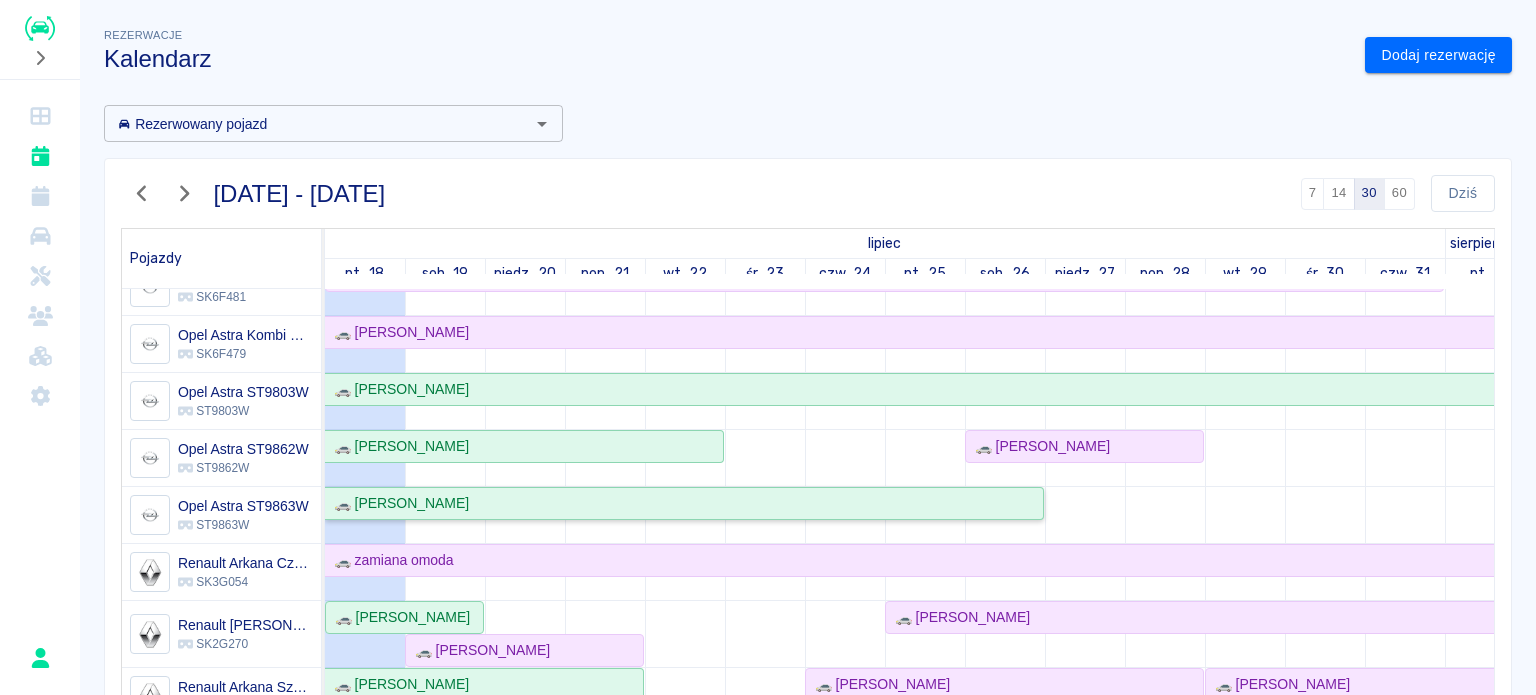 click on "🚗 Tomasz Warzecha" 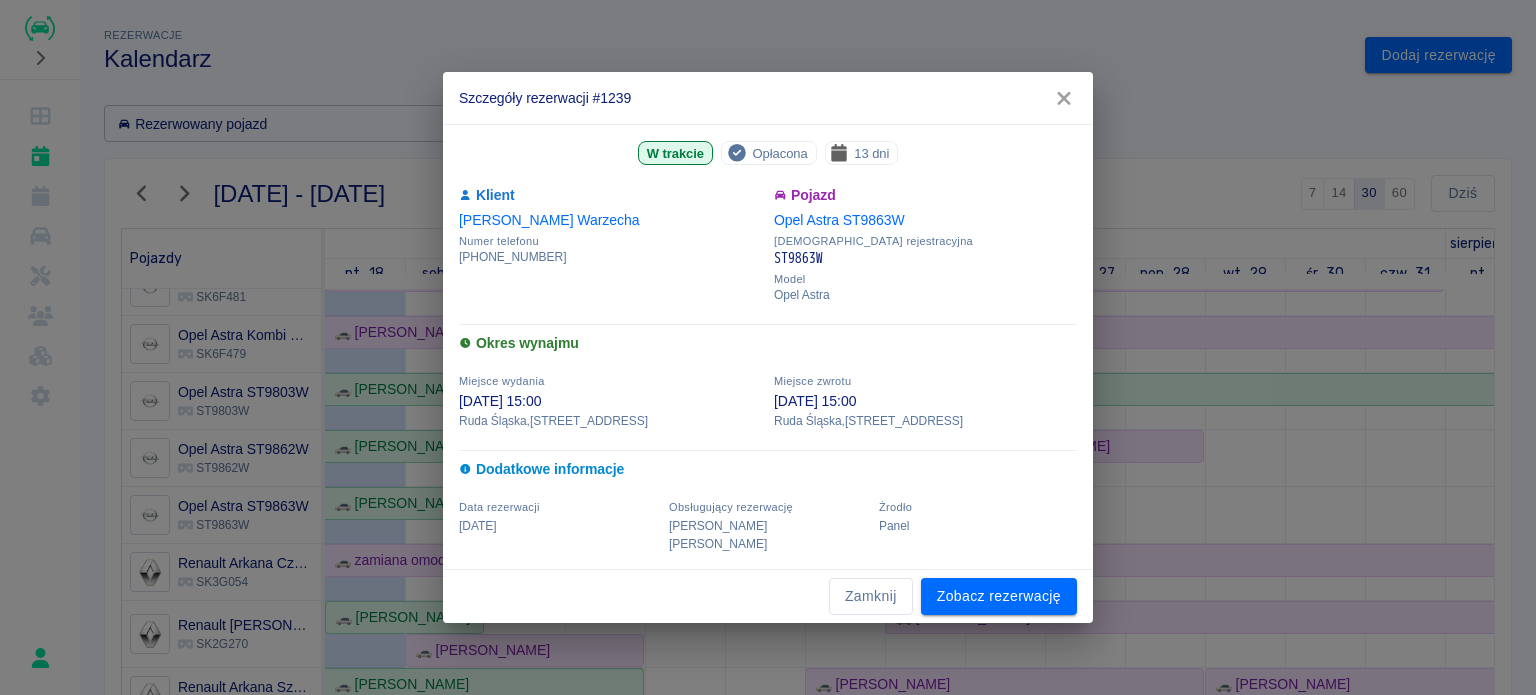 click 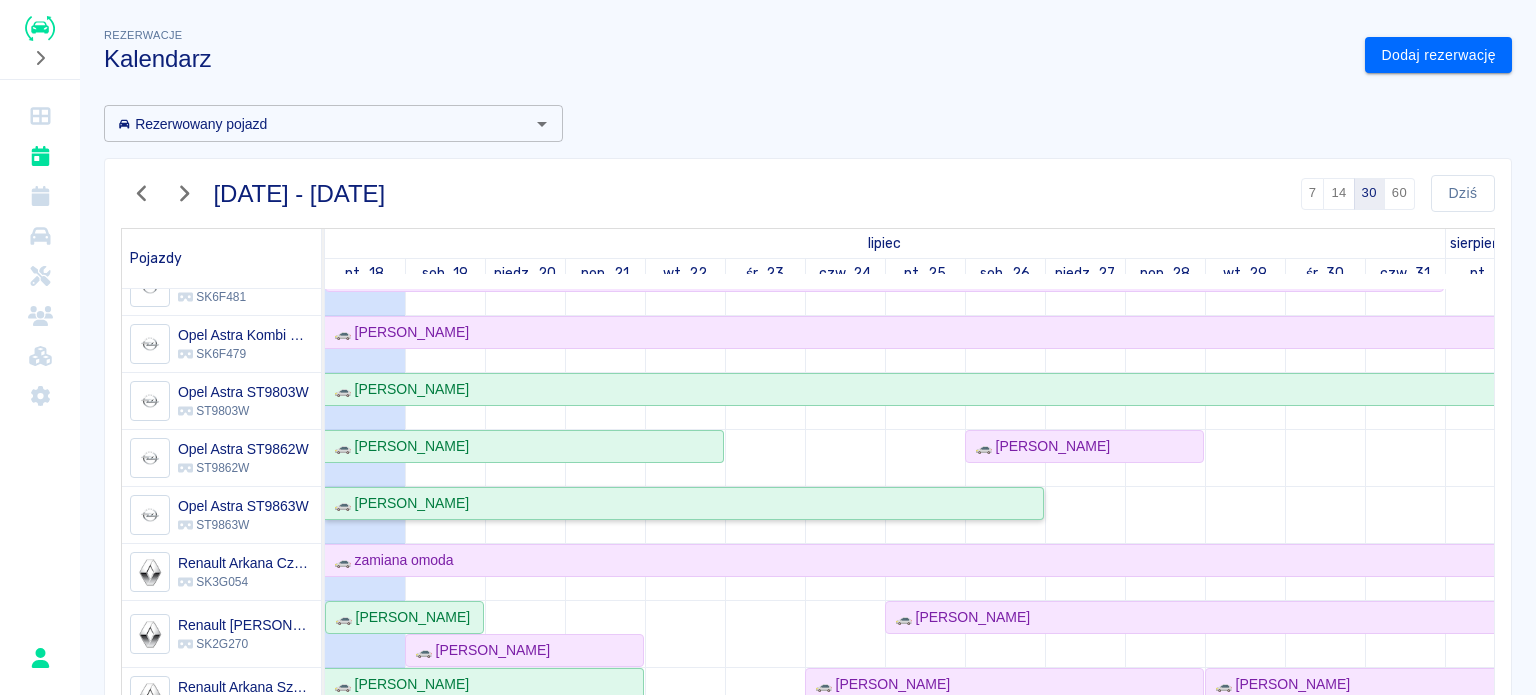 scroll, scrollTop: 653, scrollLeft: 0, axis: vertical 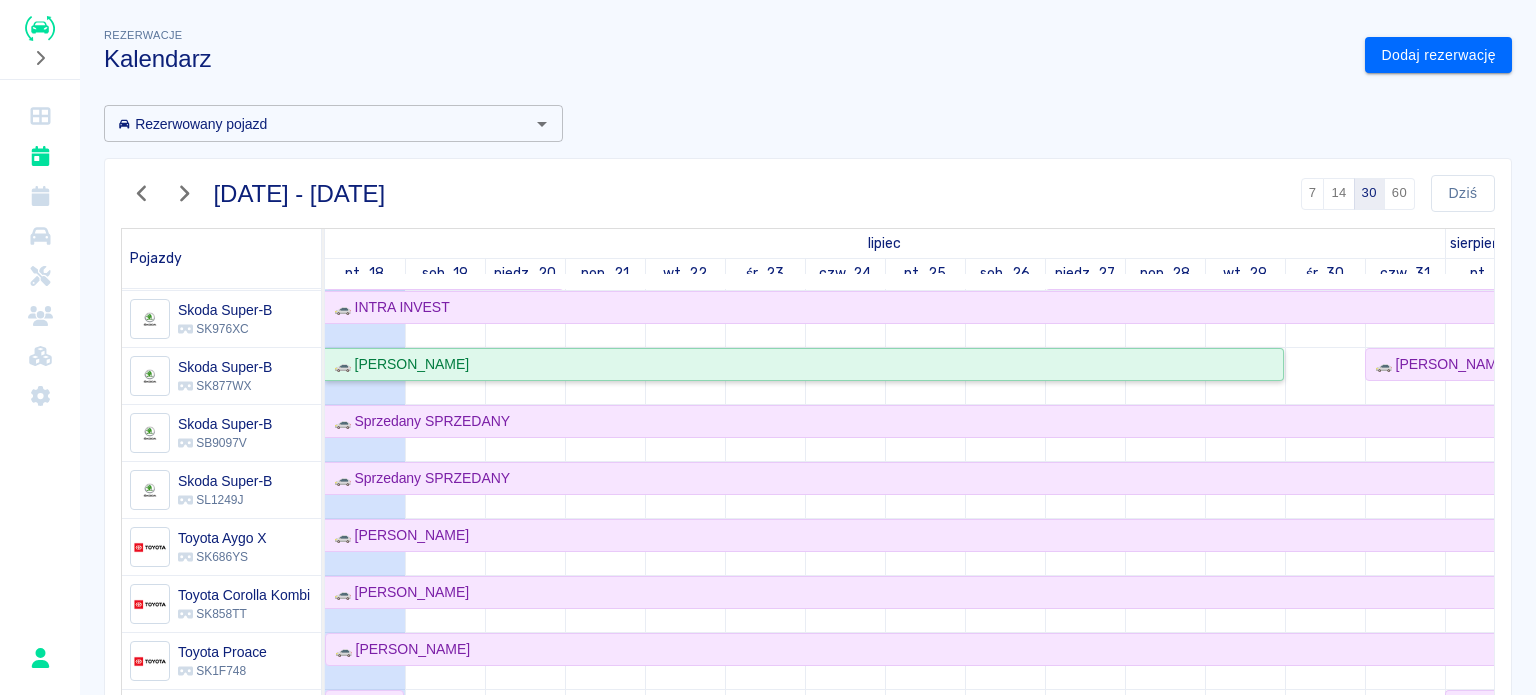 click on "🚗 Marek Kleczka" at bounding box center [397, 364] 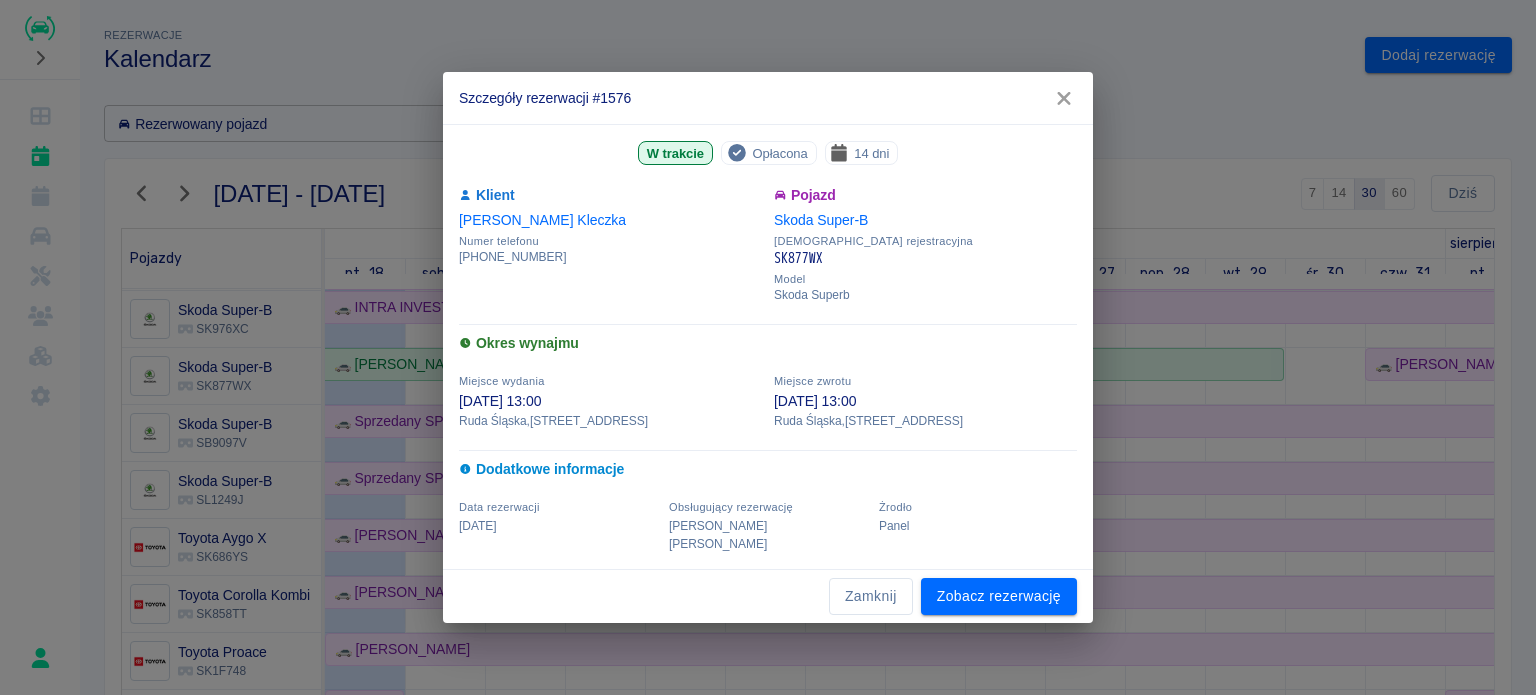 drag, startPoint x: 872, startPoint y: 591, endPoint x: 720, endPoint y: 540, distance: 160.32779 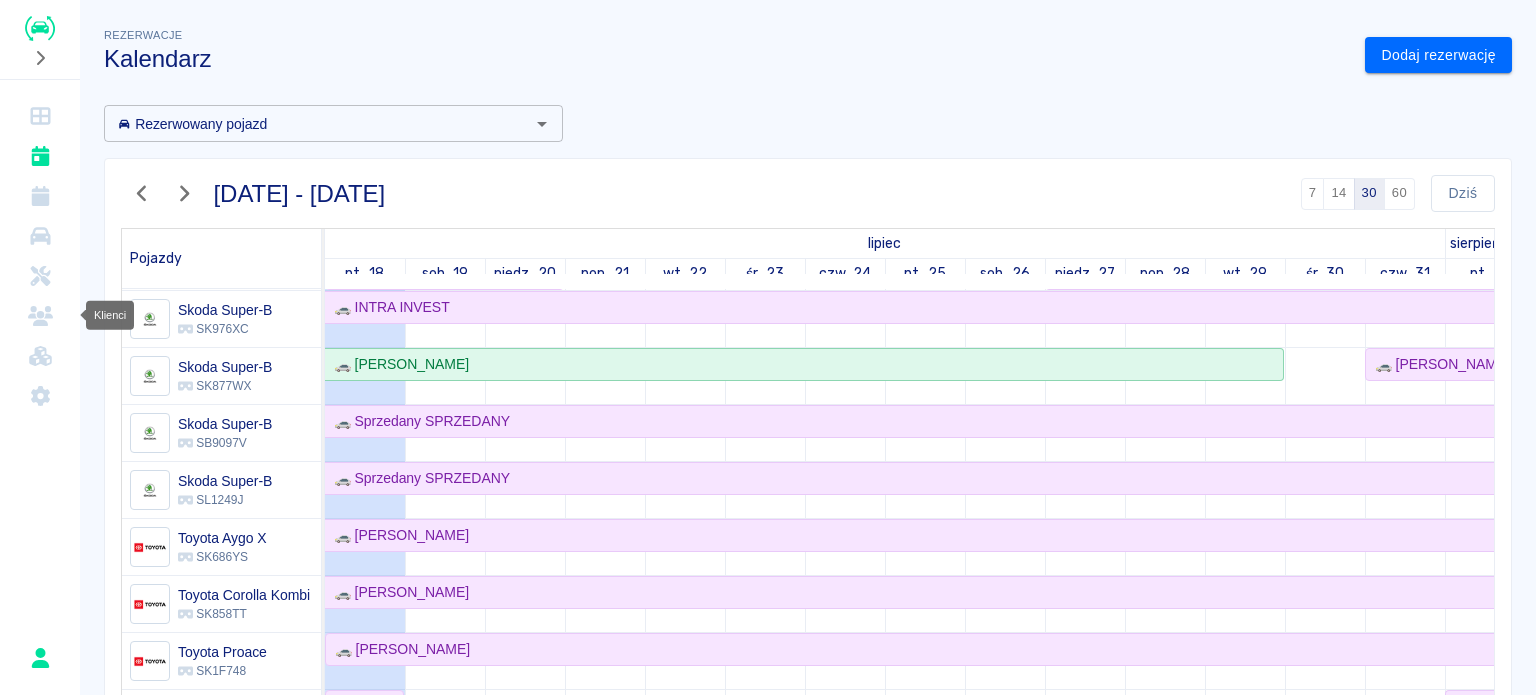 click 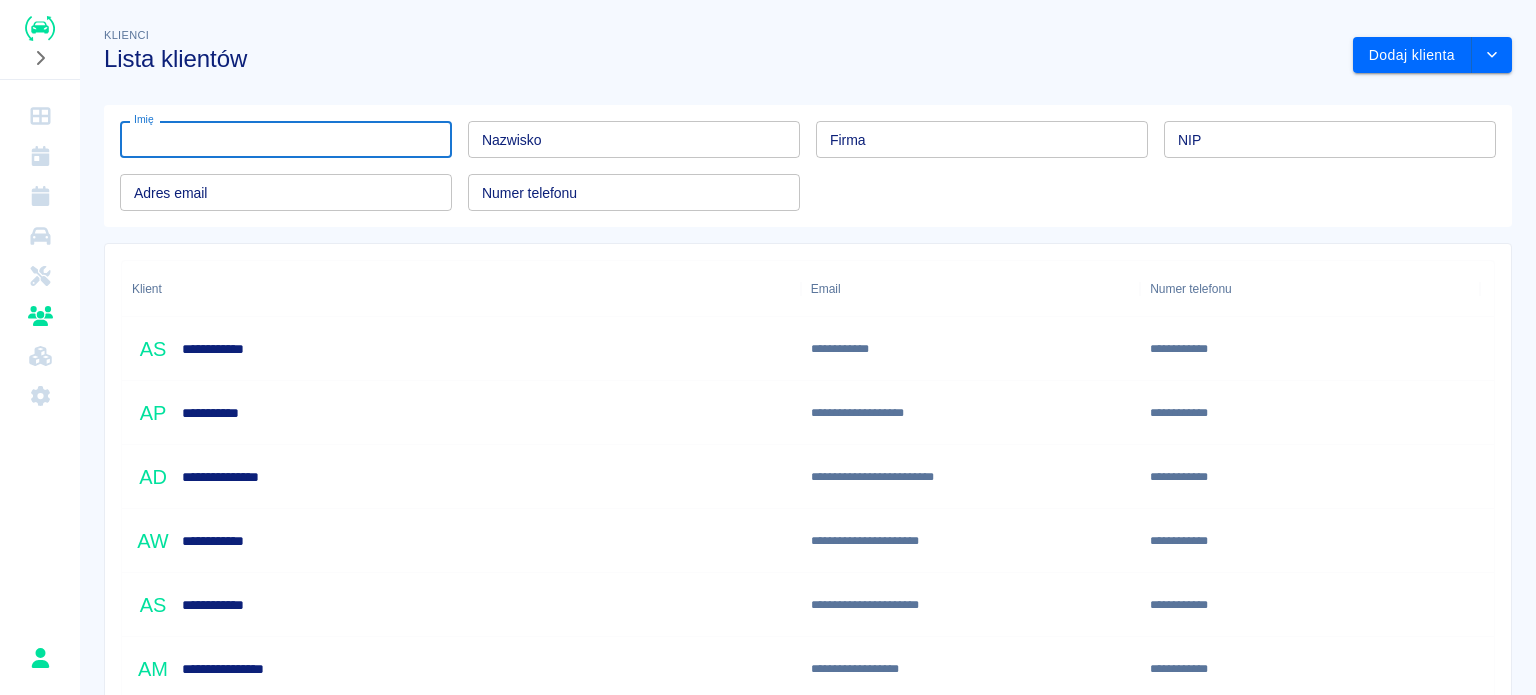 click on "Imię" at bounding box center (286, 139) 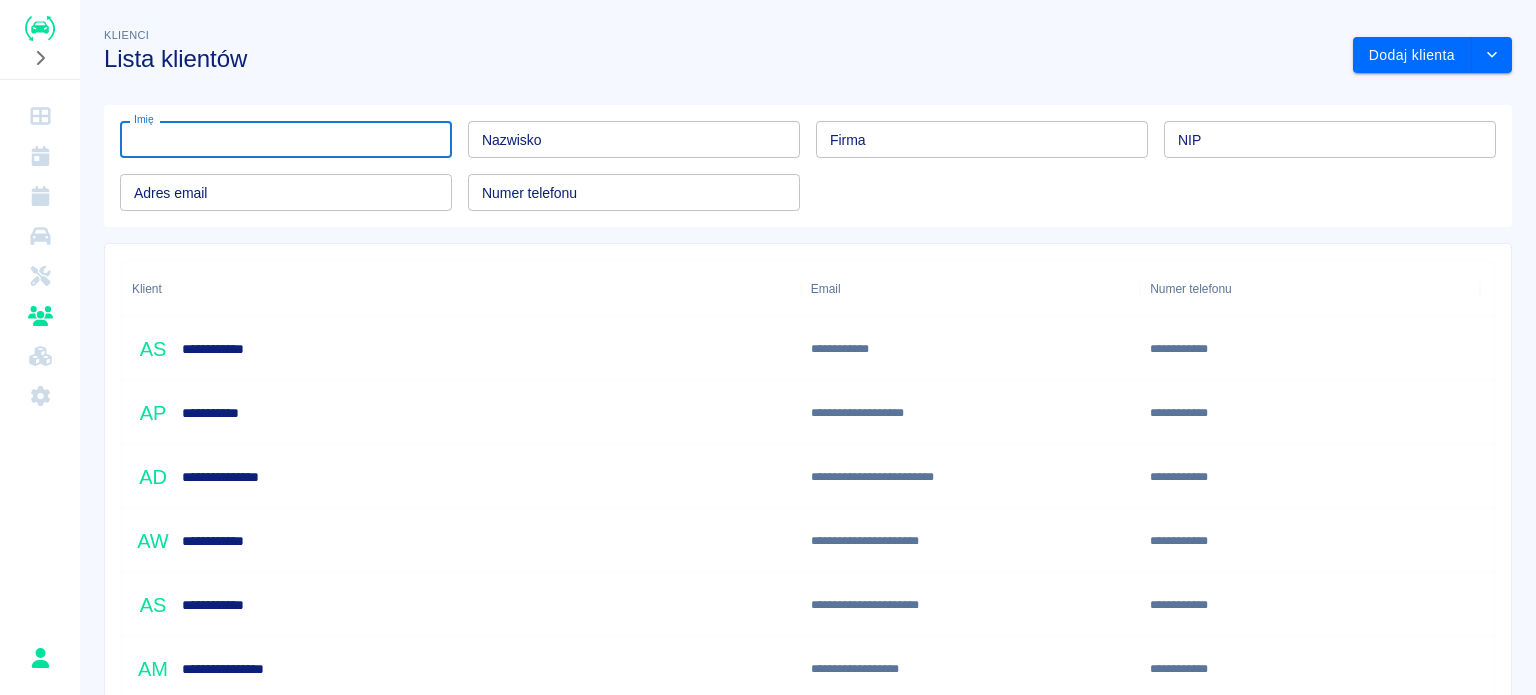 click on "Nazwisko" at bounding box center [634, 139] 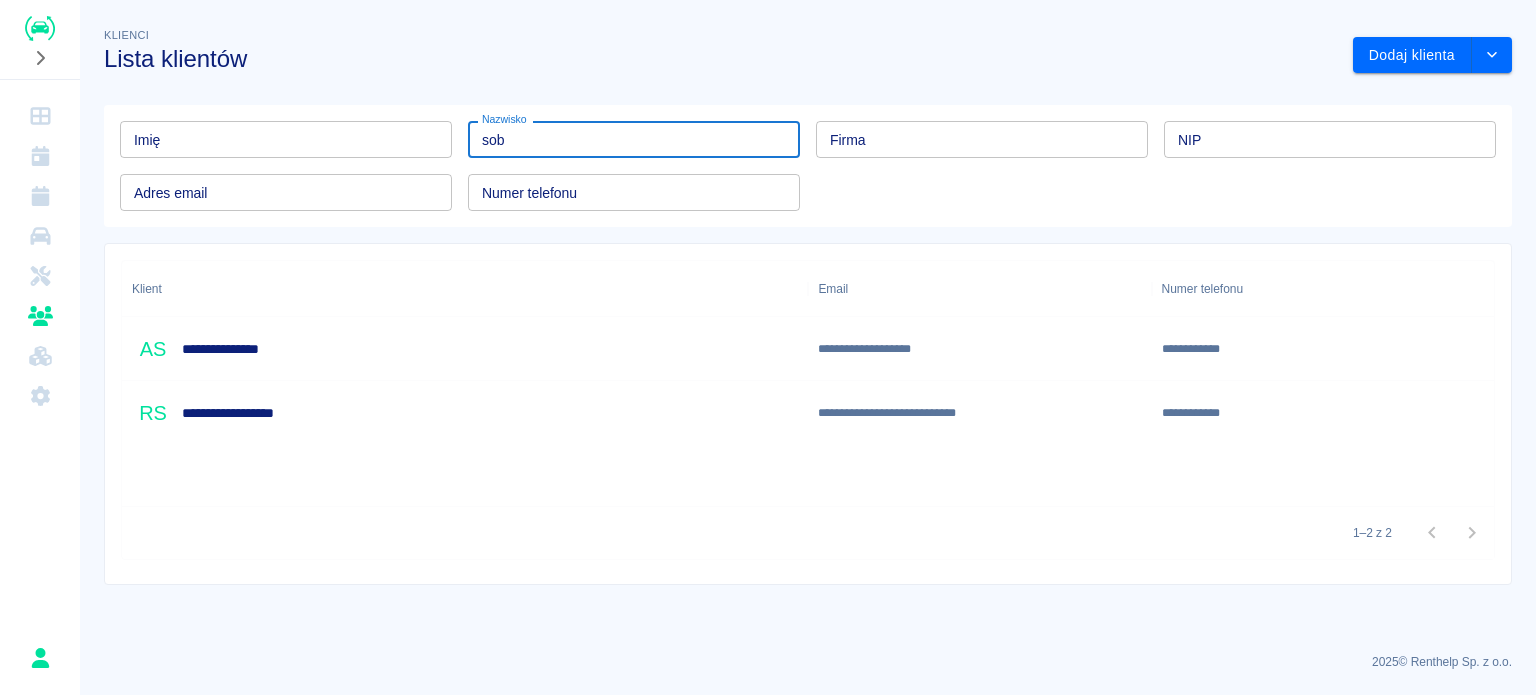 type on "sob" 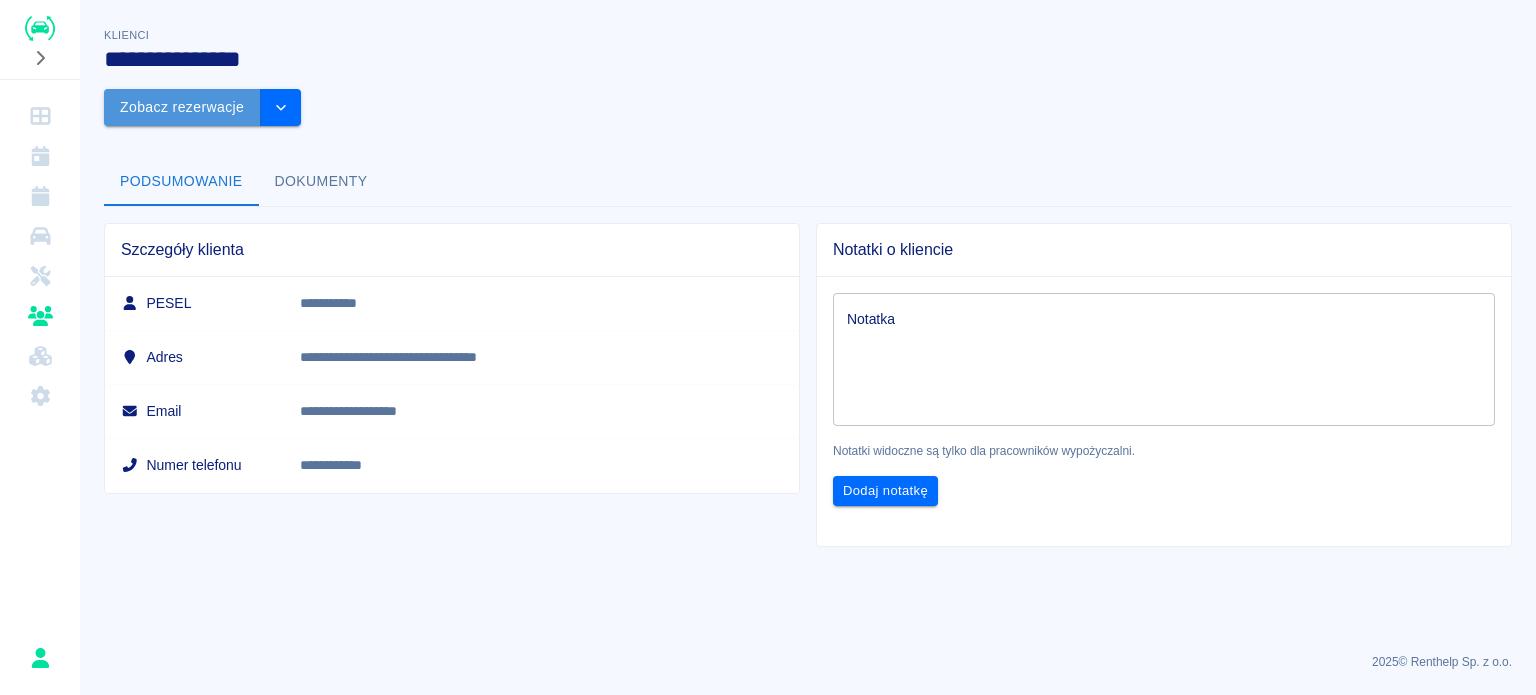 click on "Zobacz rezerwacje" at bounding box center [182, 107] 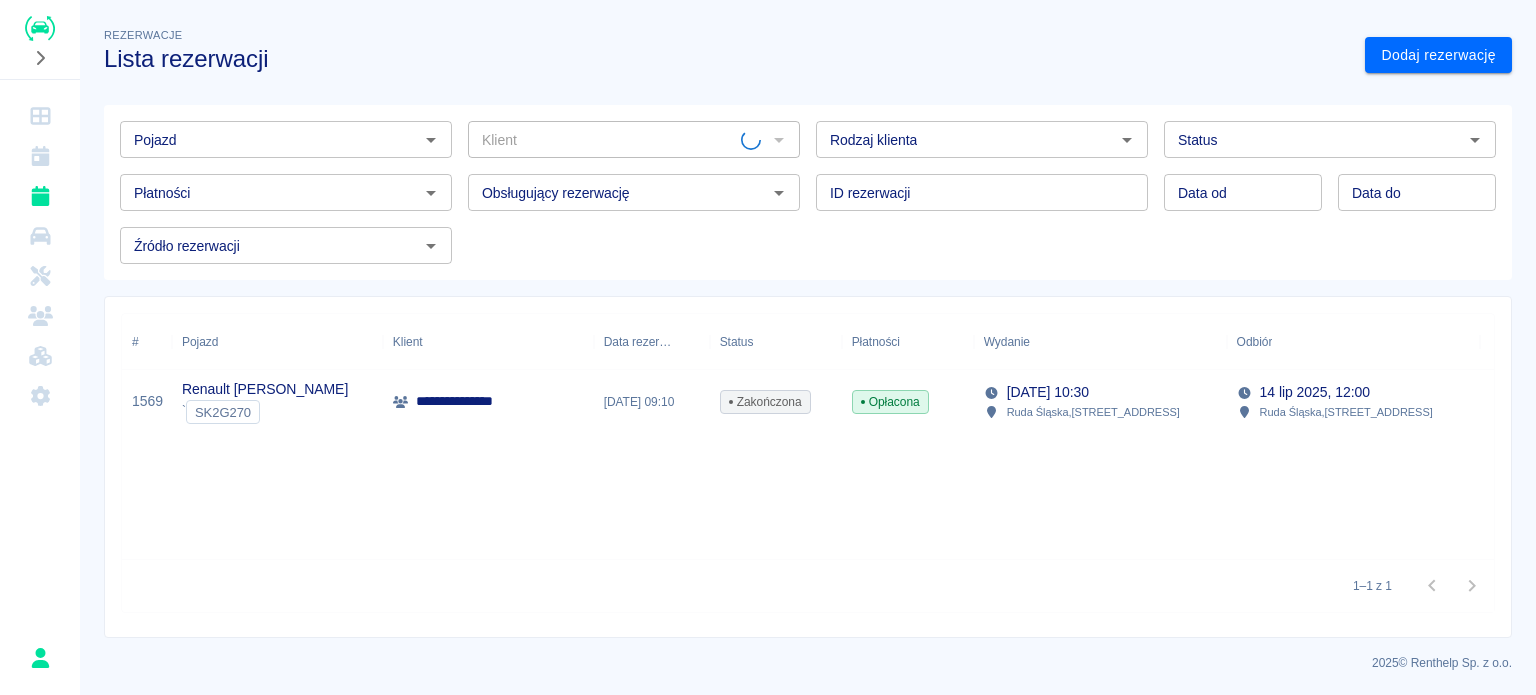 type on "Andrzej Sobotka (+48603581560)" 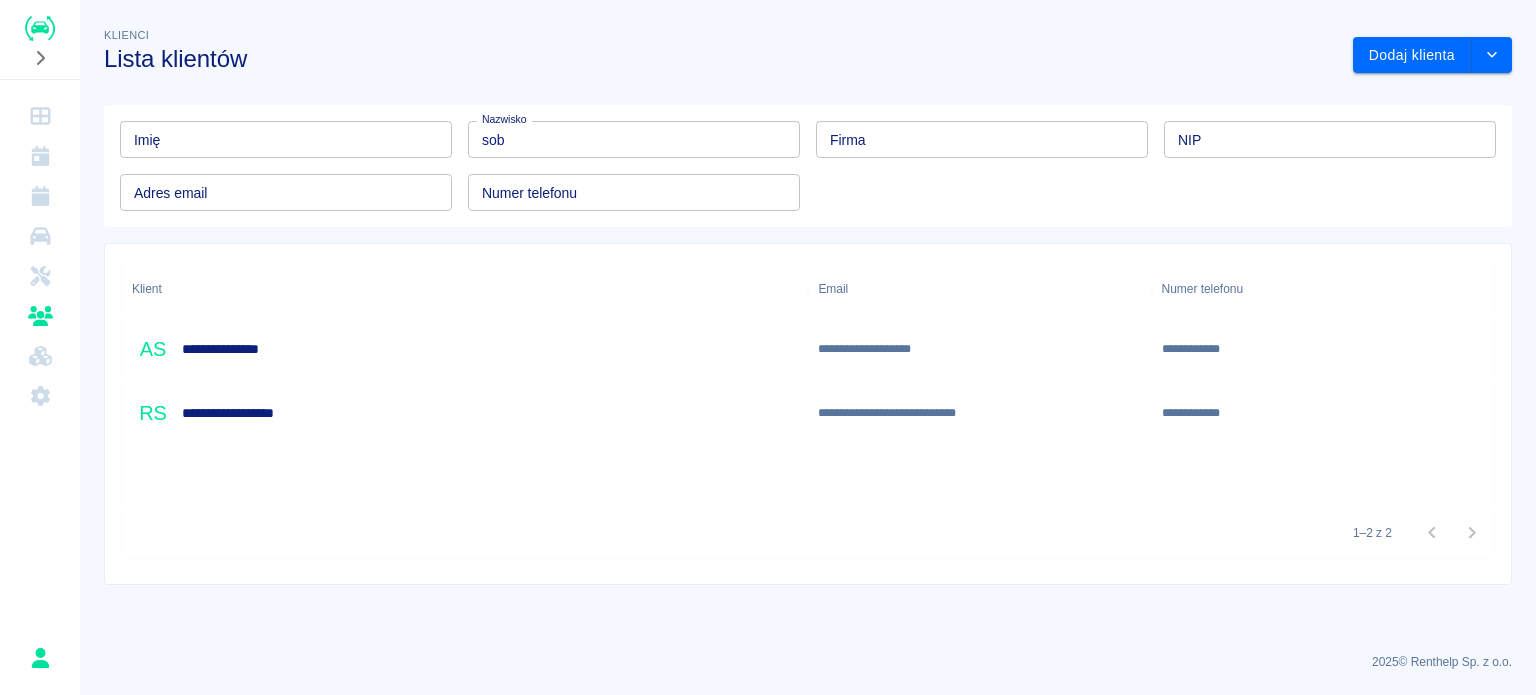 click on "sob" at bounding box center (634, 139) 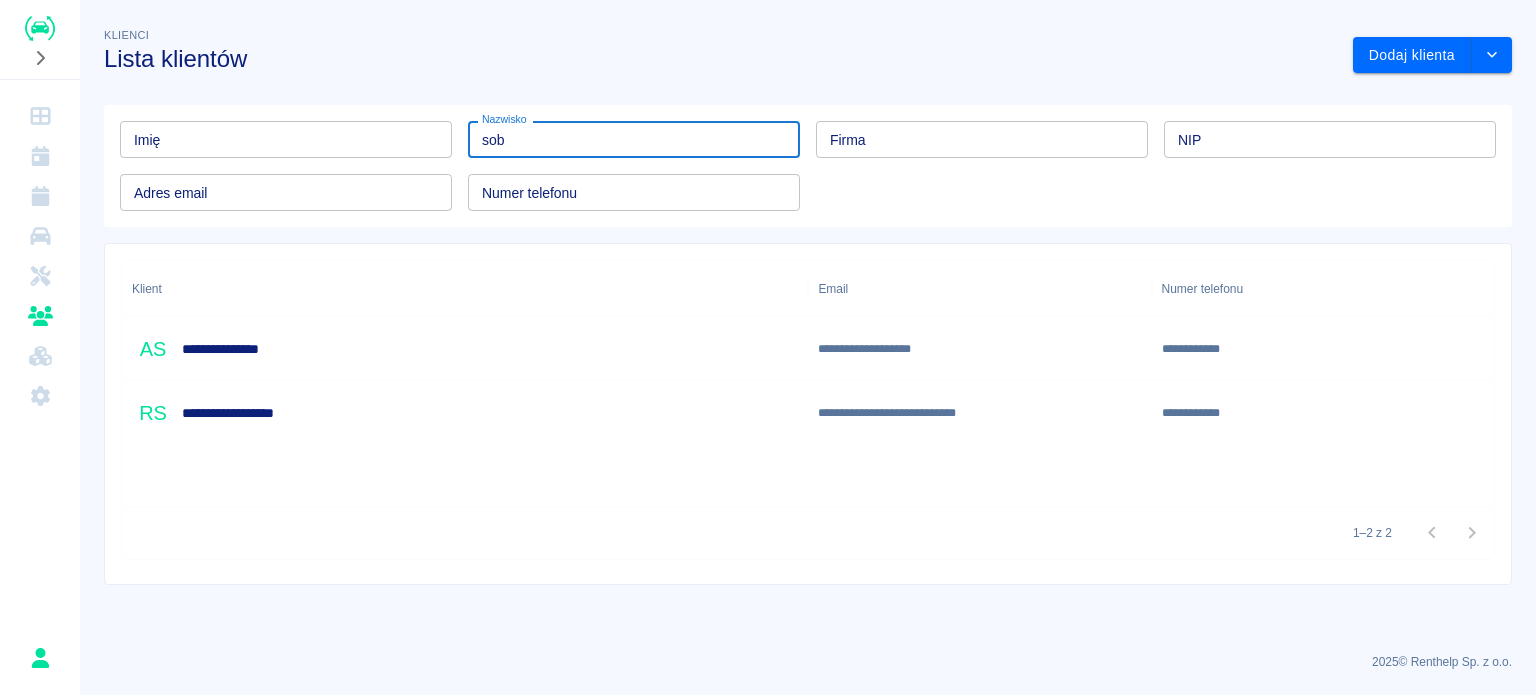 click on "sob" at bounding box center [634, 139] 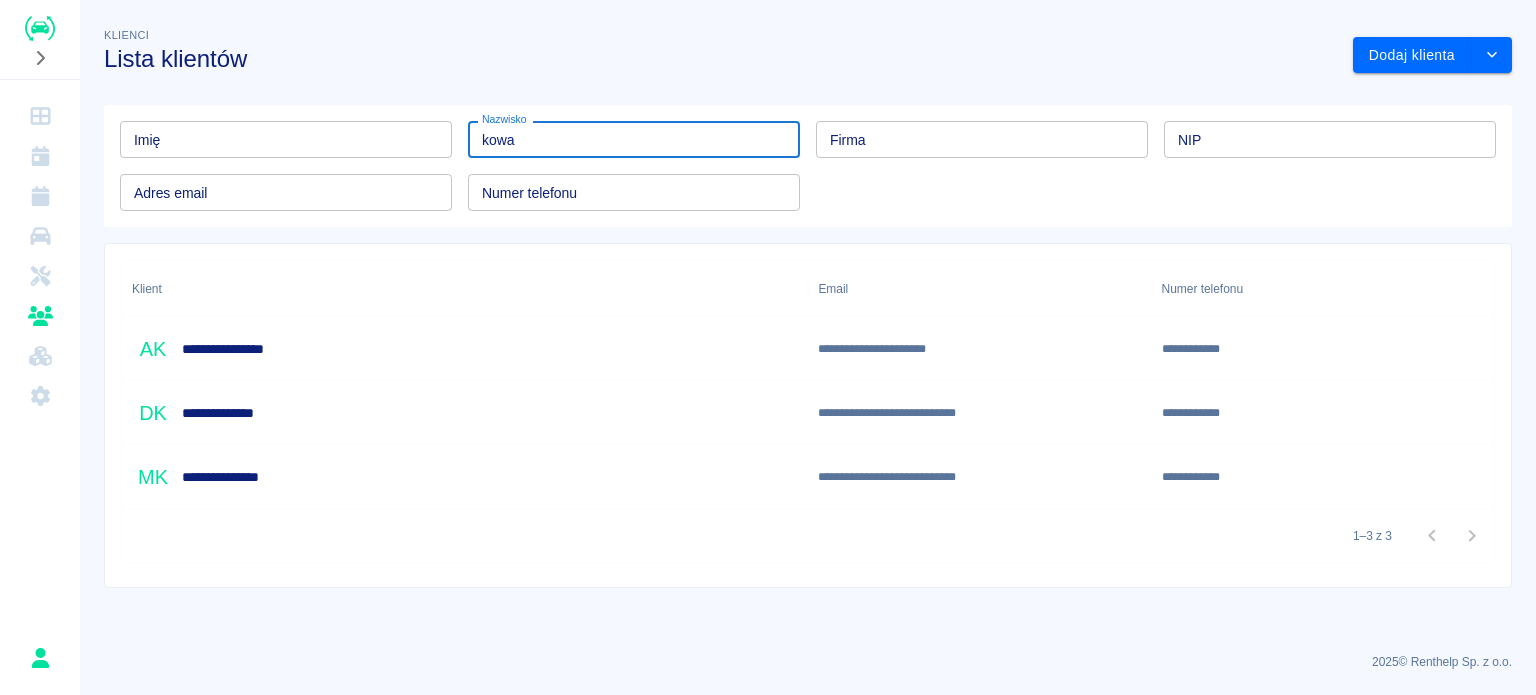 type on "kowa" 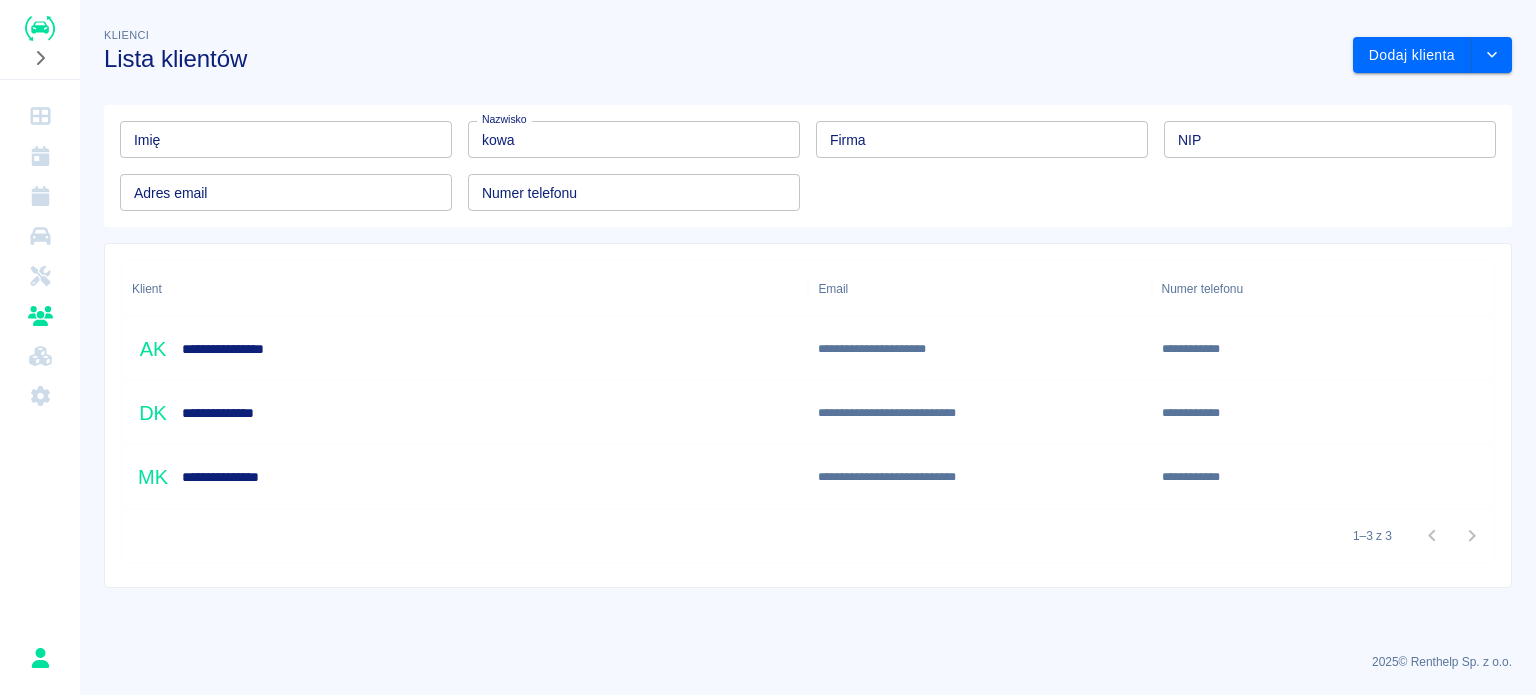 click on "**********" at bounding box center [230, 413] 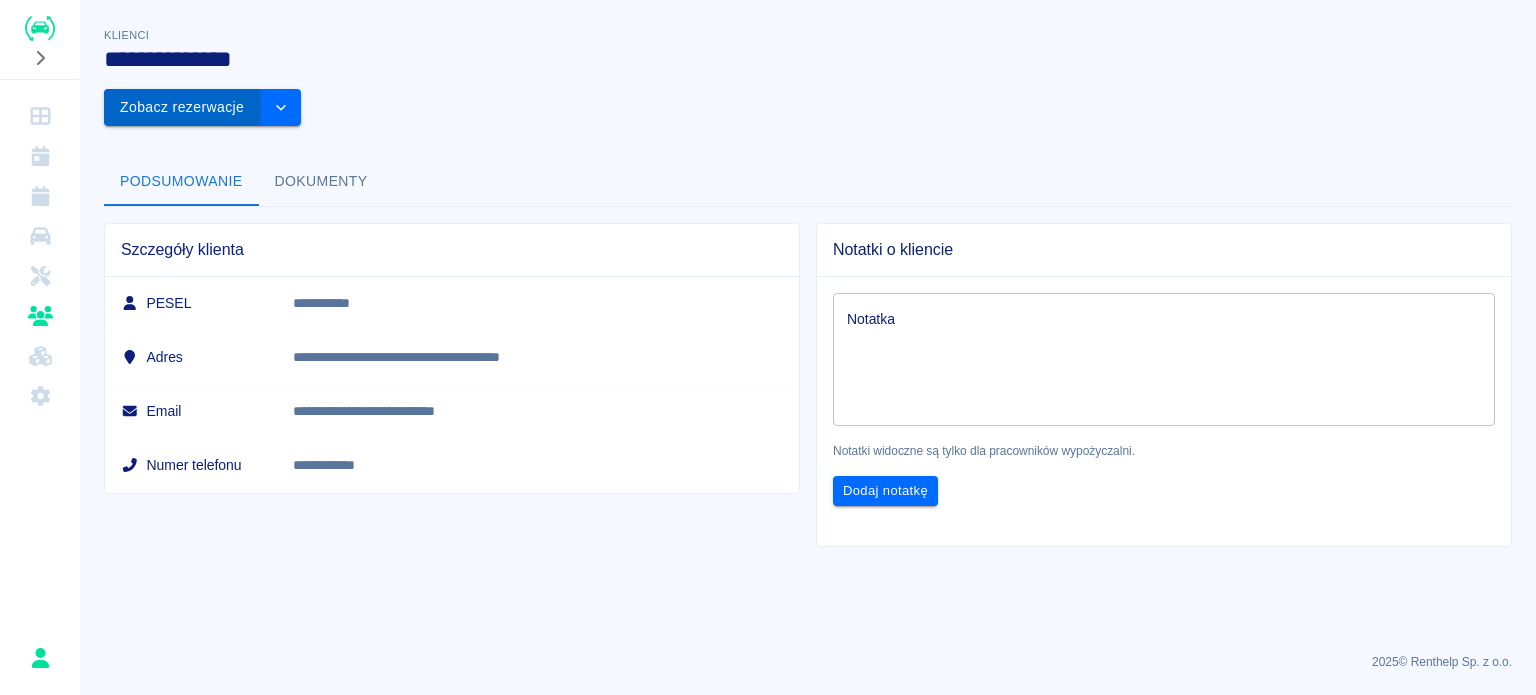 click on "Zobacz rezerwacje" at bounding box center [182, 107] 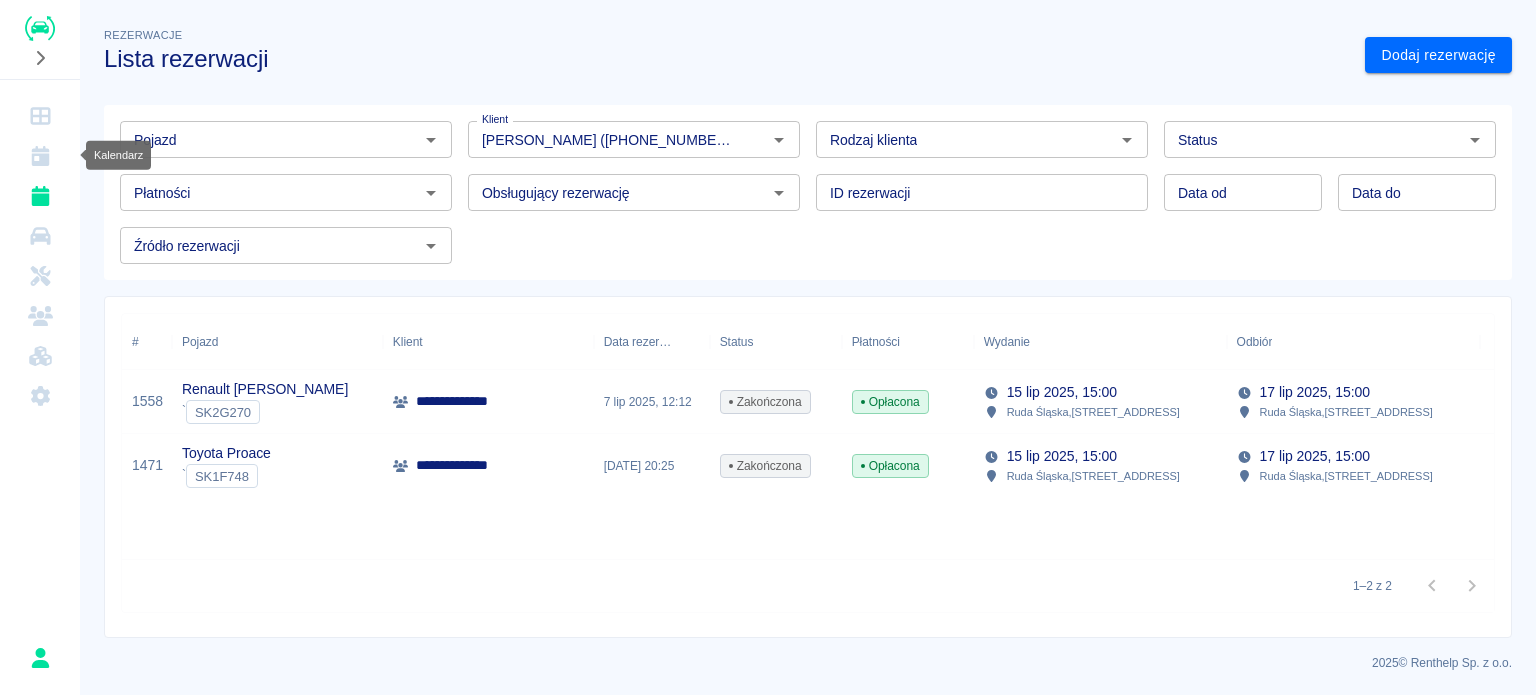 click 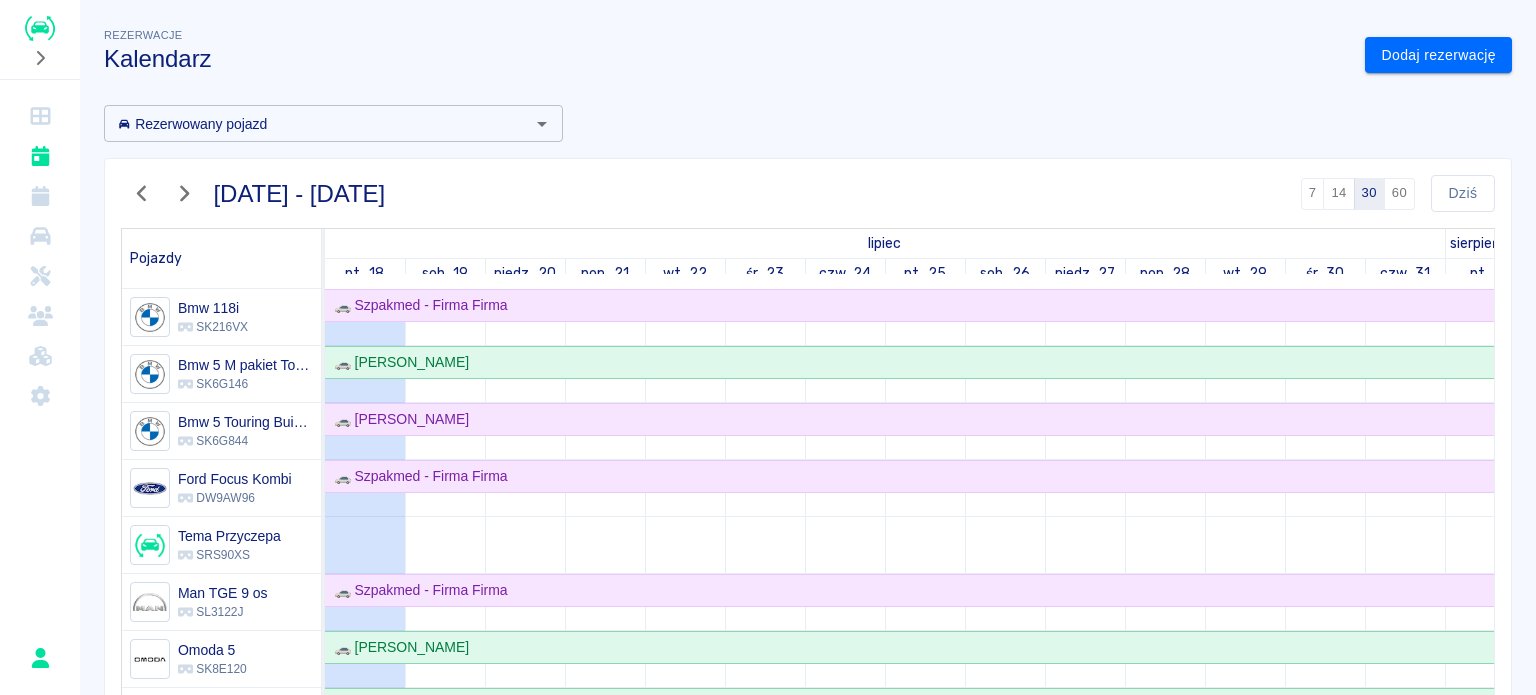 scroll, scrollTop: 56, scrollLeft: 0, axis: vertical 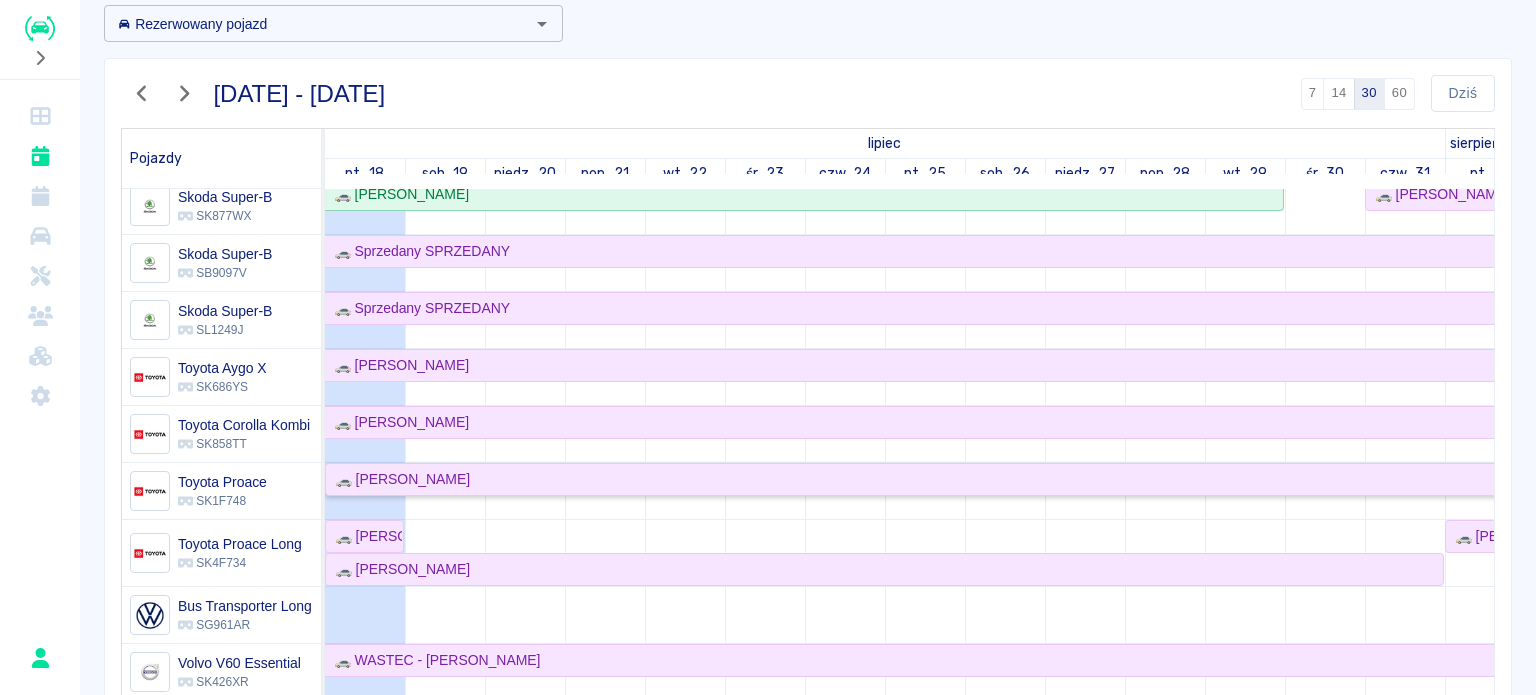 click on "🚗 Artur  Kowalczyk" 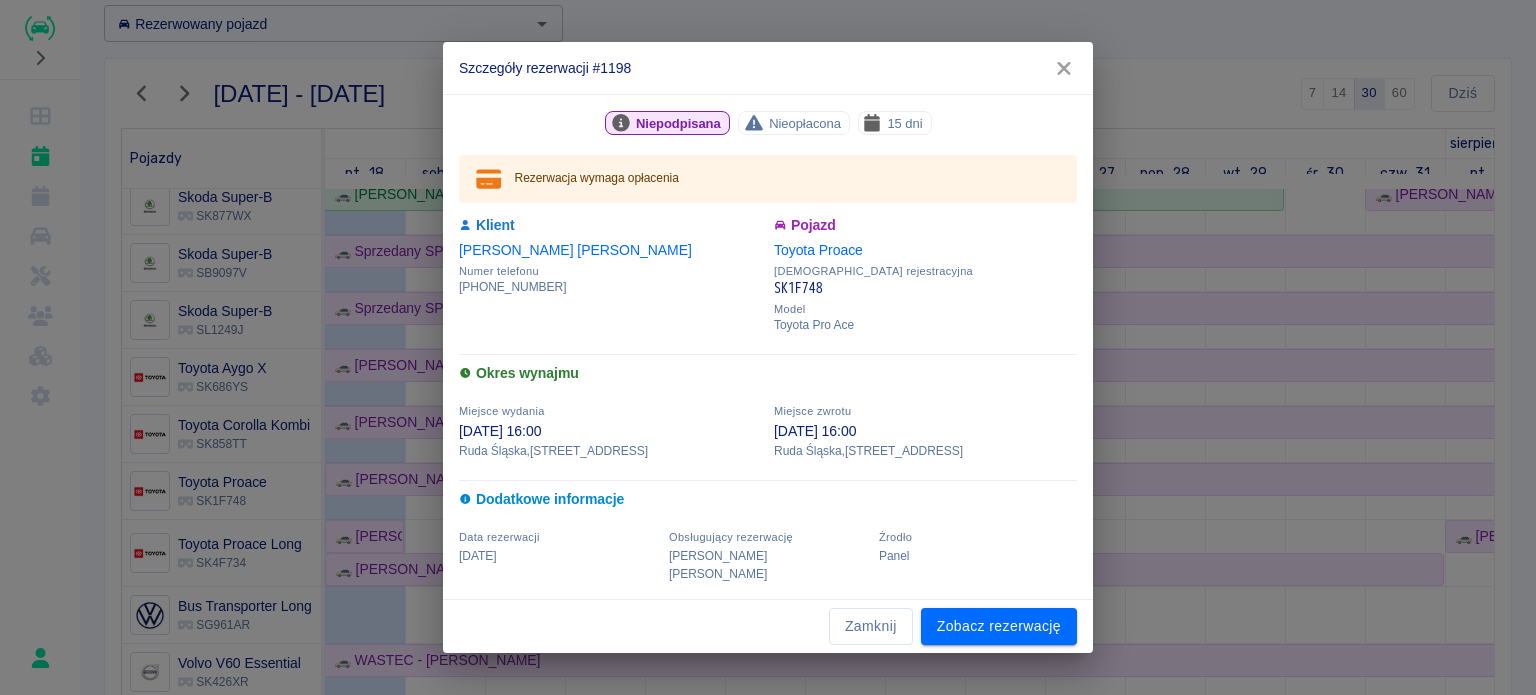 click 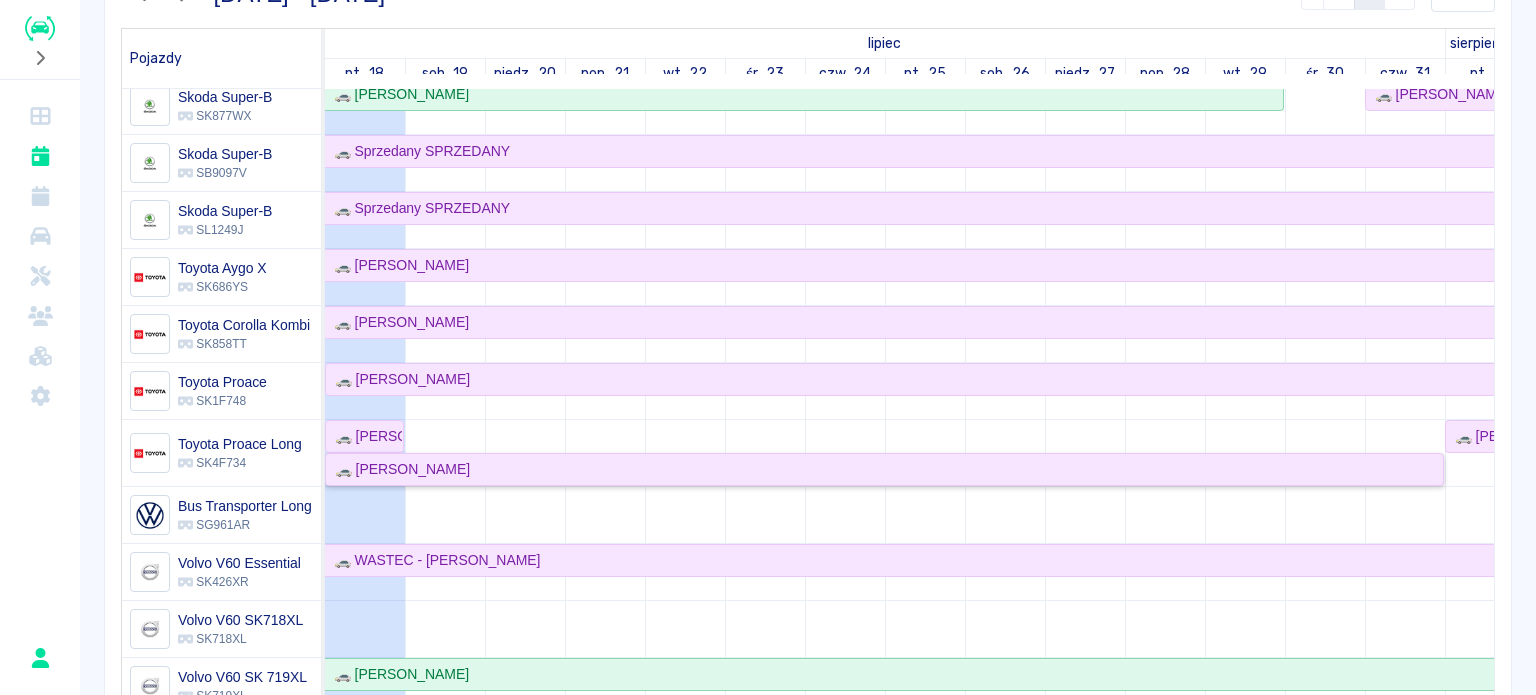 click on "🚗 Adam  Pethe" 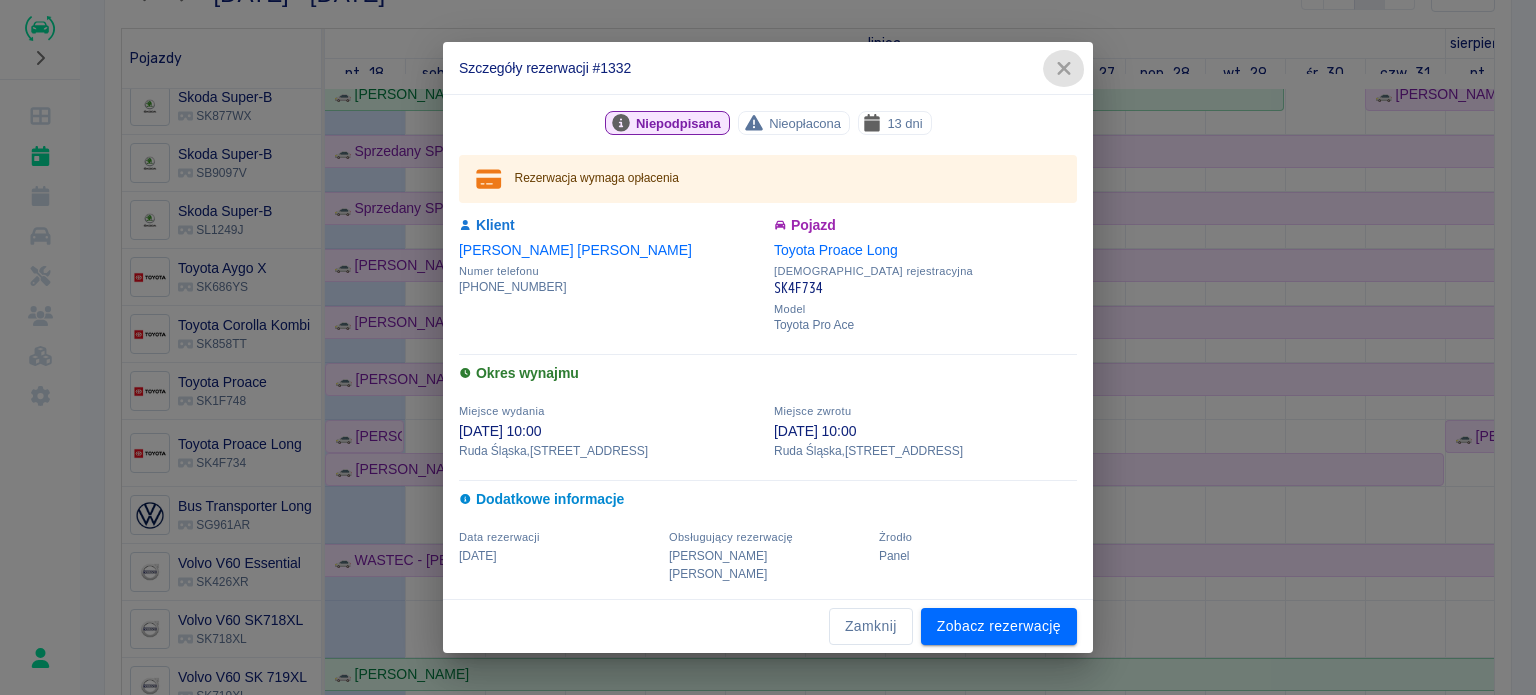 click 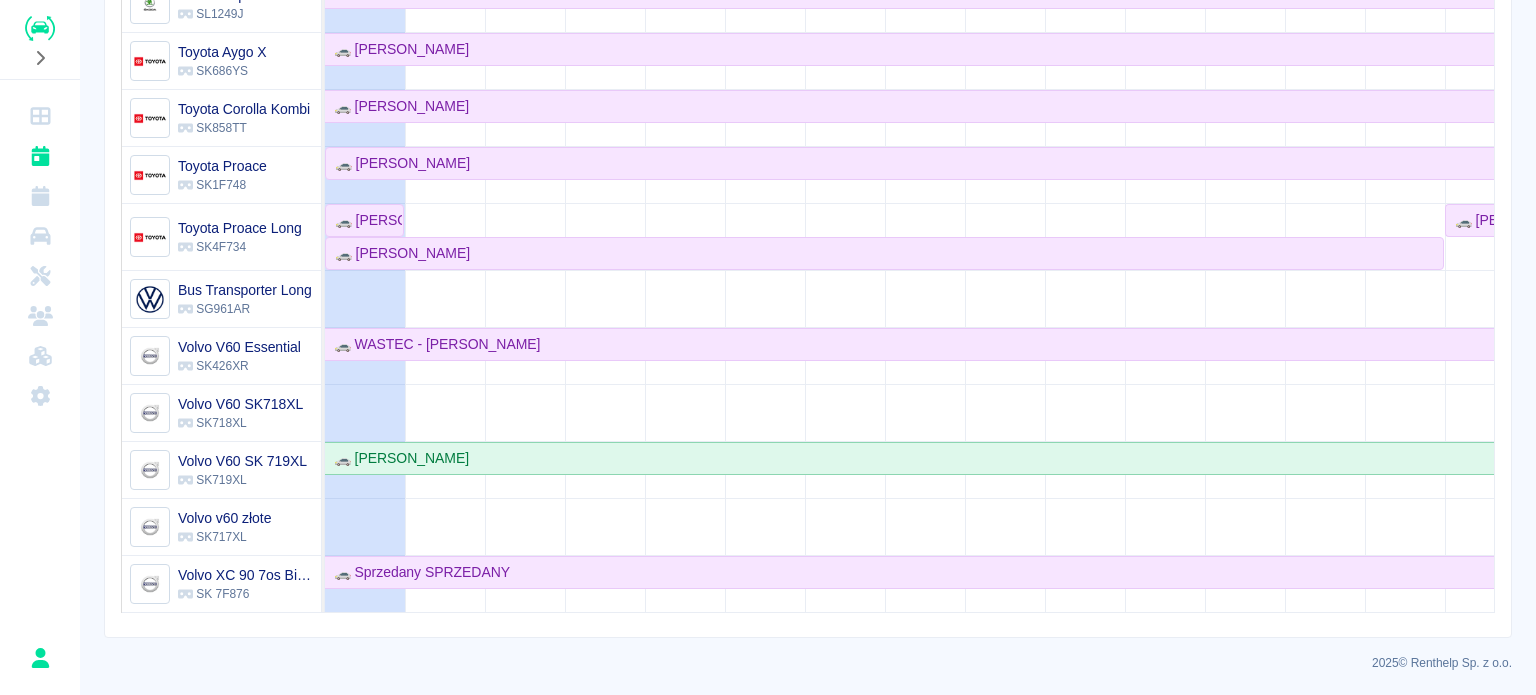 scroll, scrollTop: 1503, scrollLeft: 0, axis: vertical 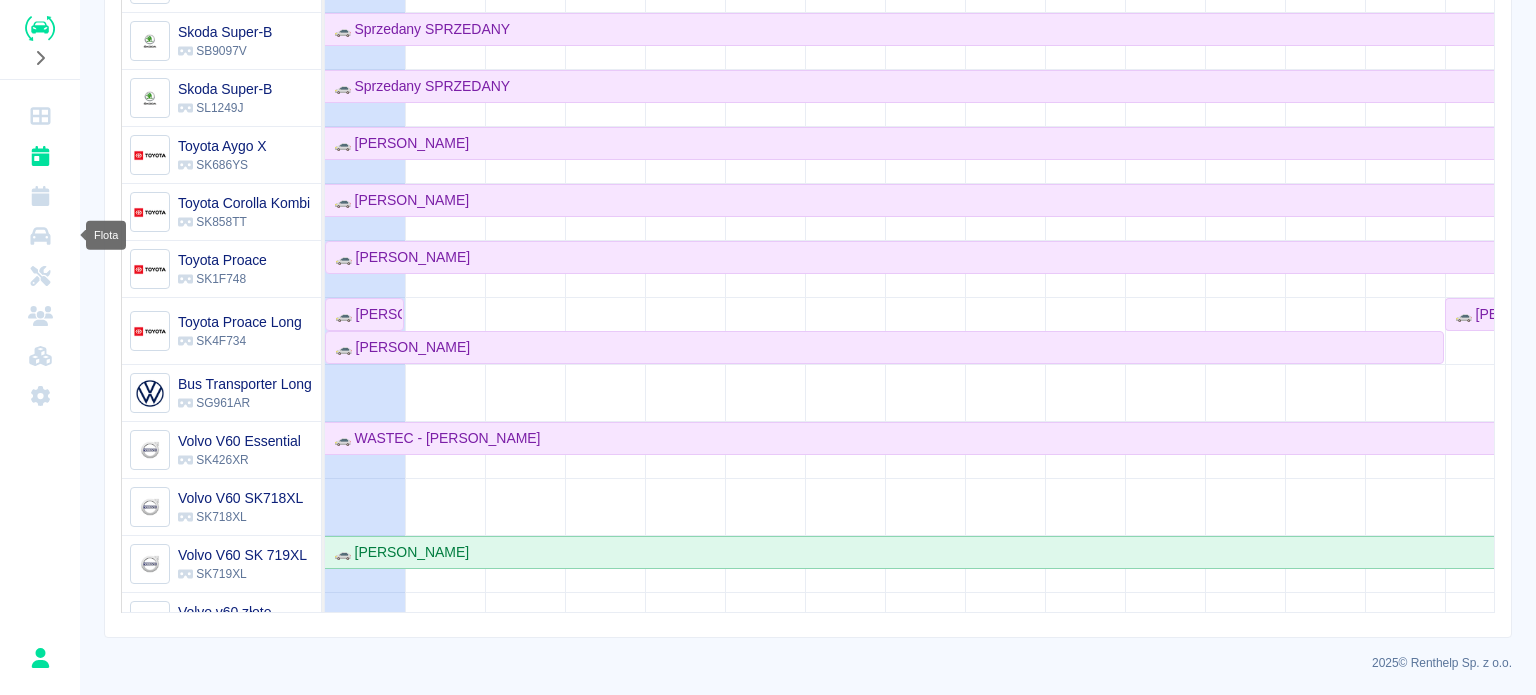 click 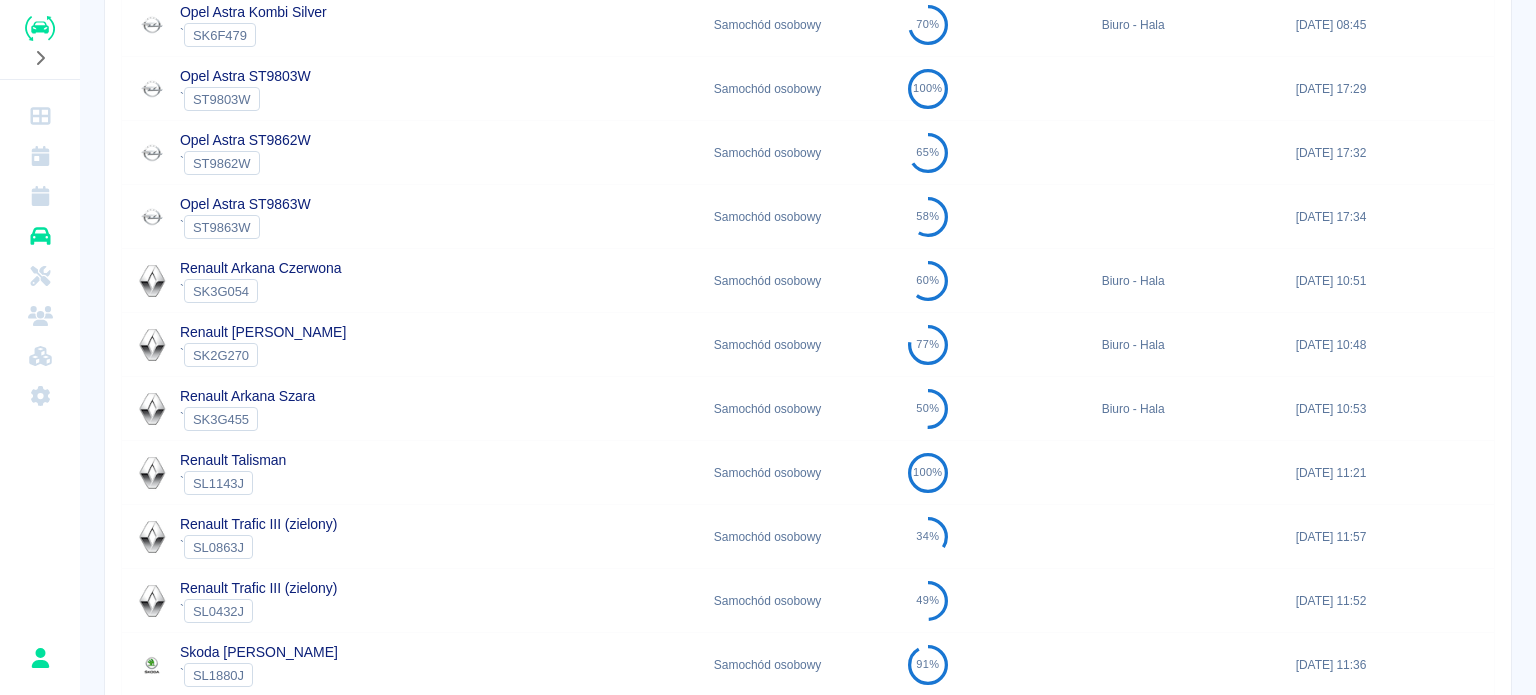 scroll, scrollTop: 900, scrollLeft: 0, axis: vertical 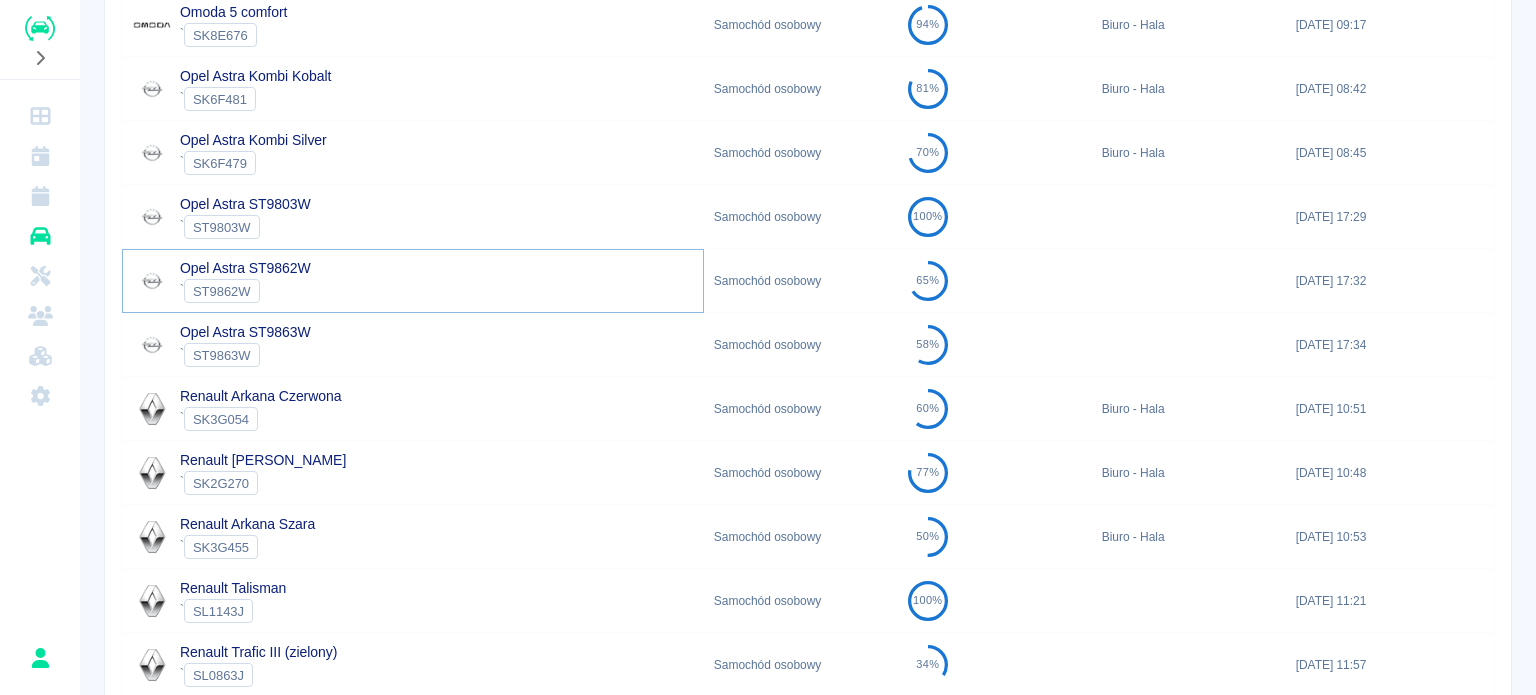 click on "Opel Astra ST9862W" at bounding box center (245, 268) 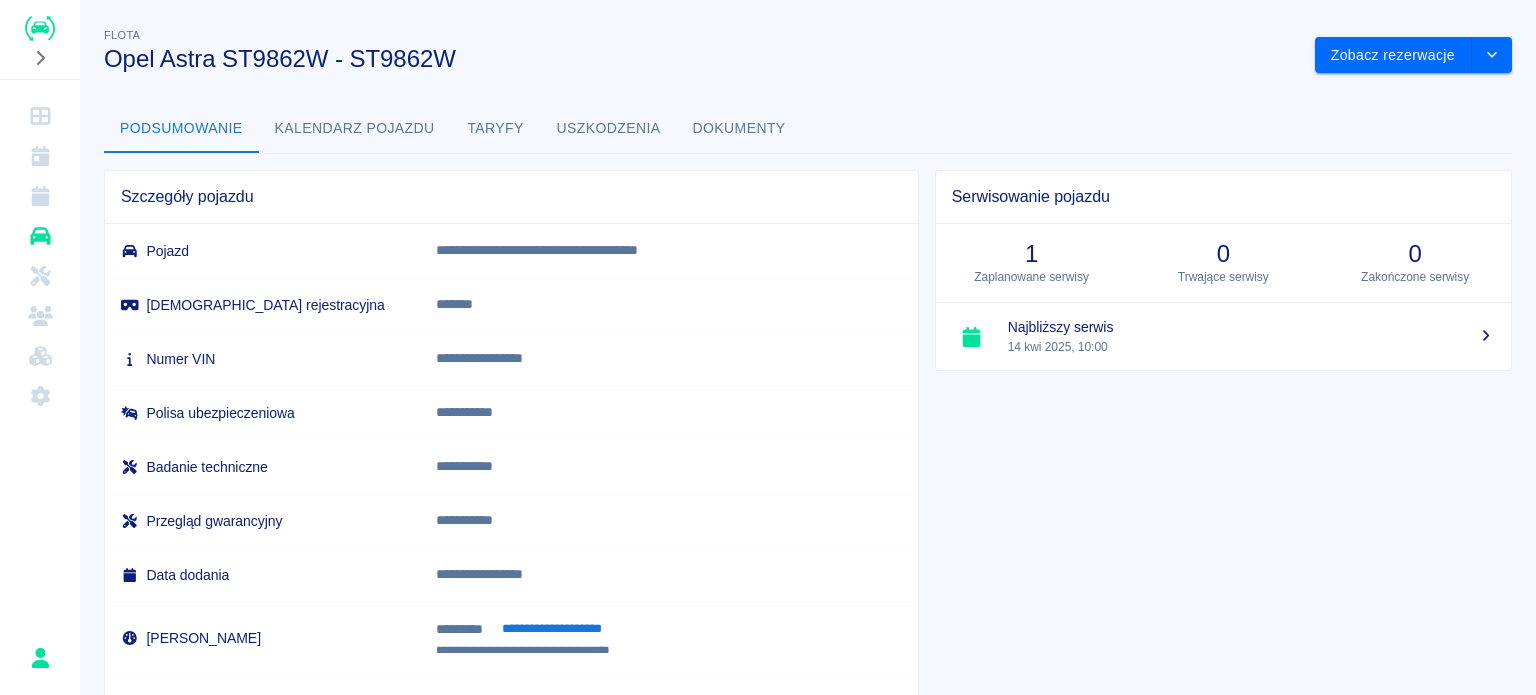 scroll, scrollTop: 0, scrollLeft: 0, axis: both 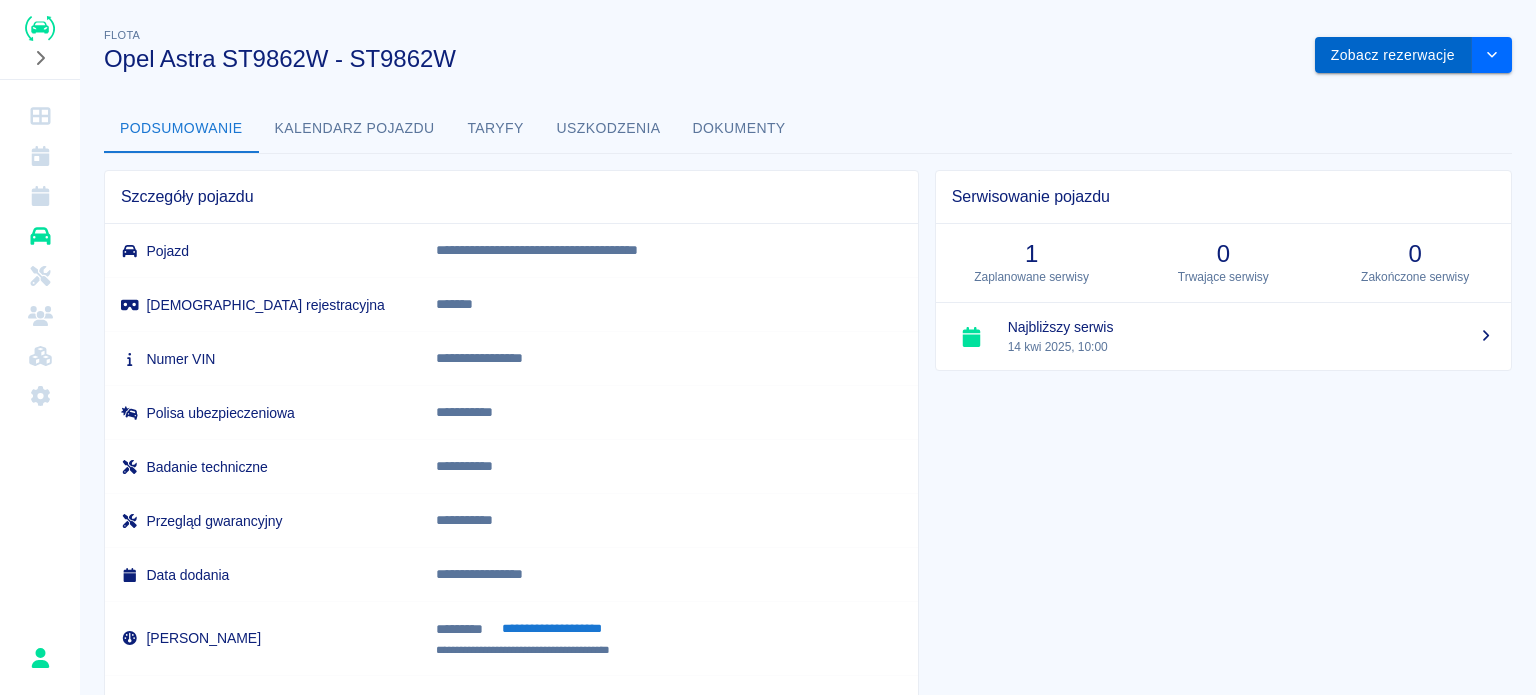 click on "Zobacz rezerwacje" at bounding box center [1393, 55] 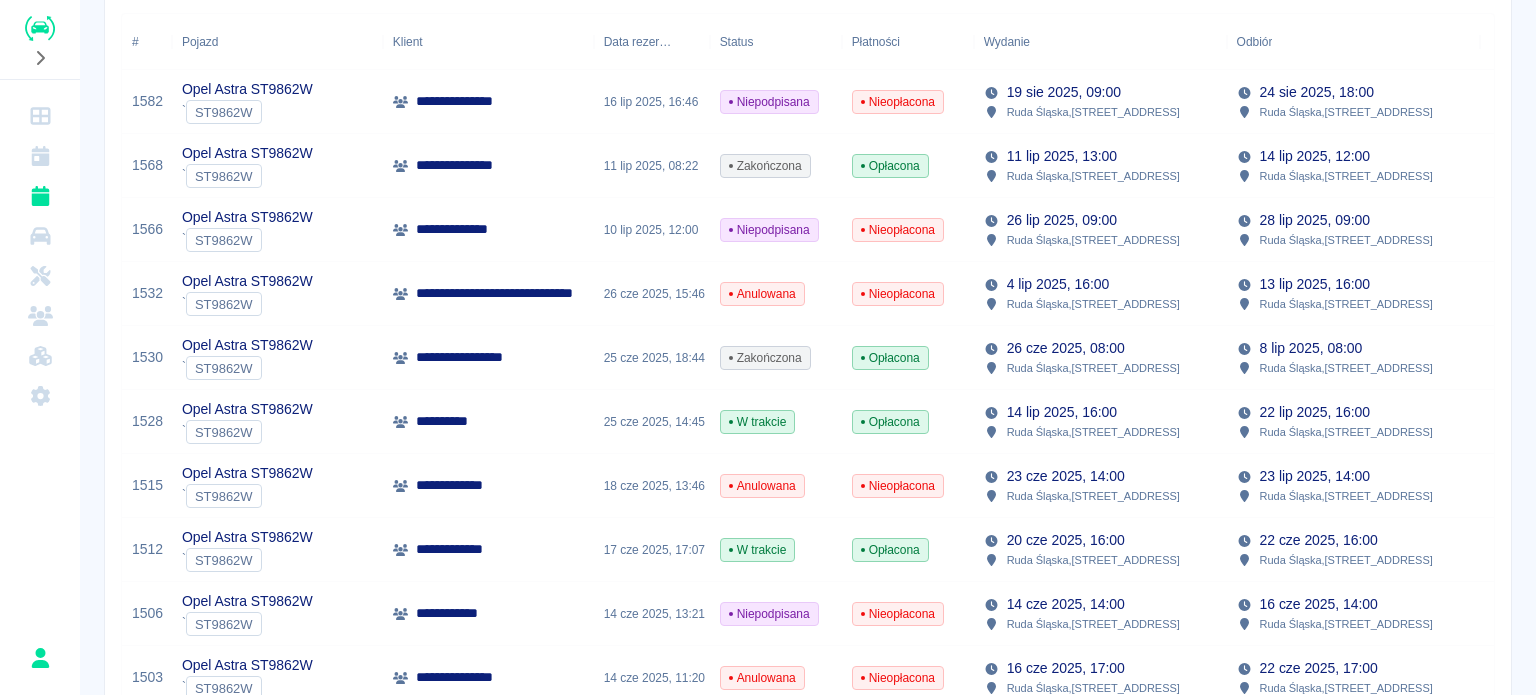 scroll, scrollTop: 0, scrollLeft: 0, axis: both 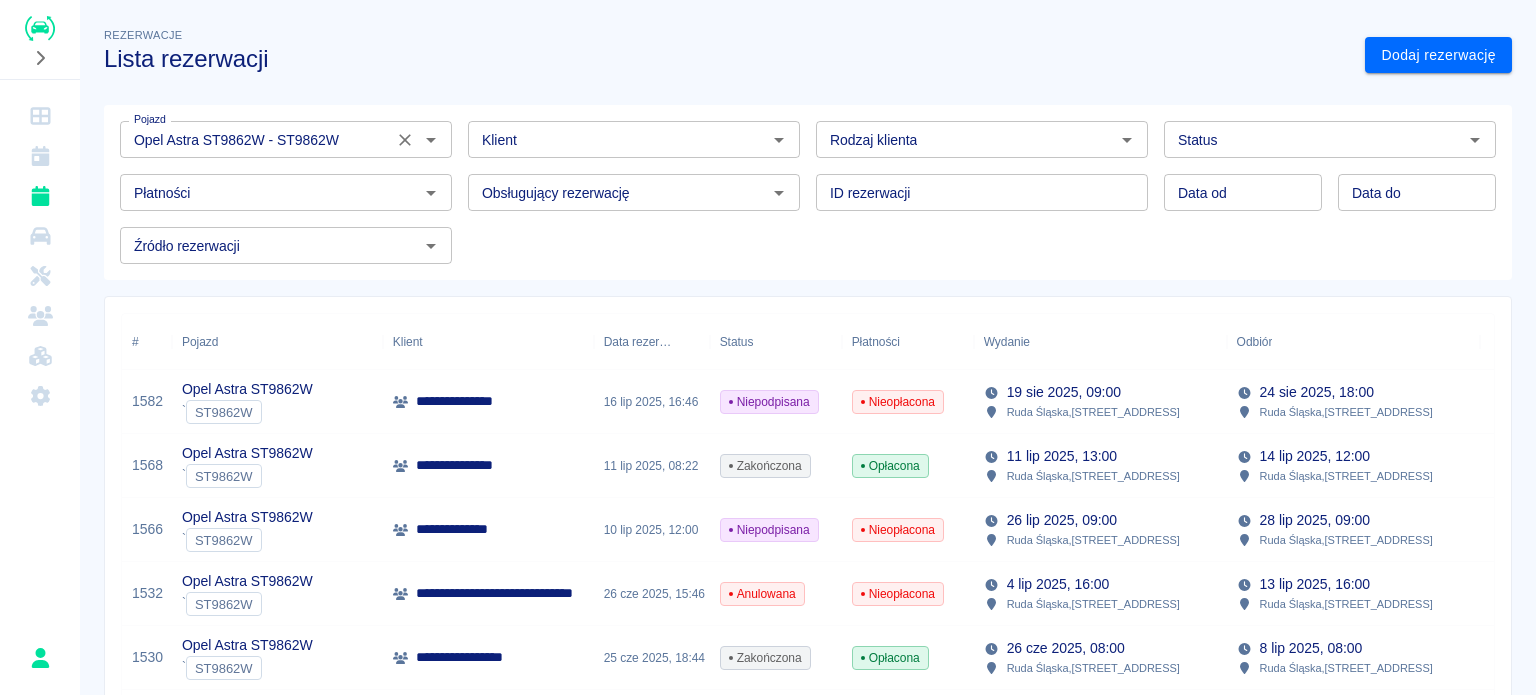 click on "Opel Astra ST9862W - ST9862W" at bounding box center (256, 139) 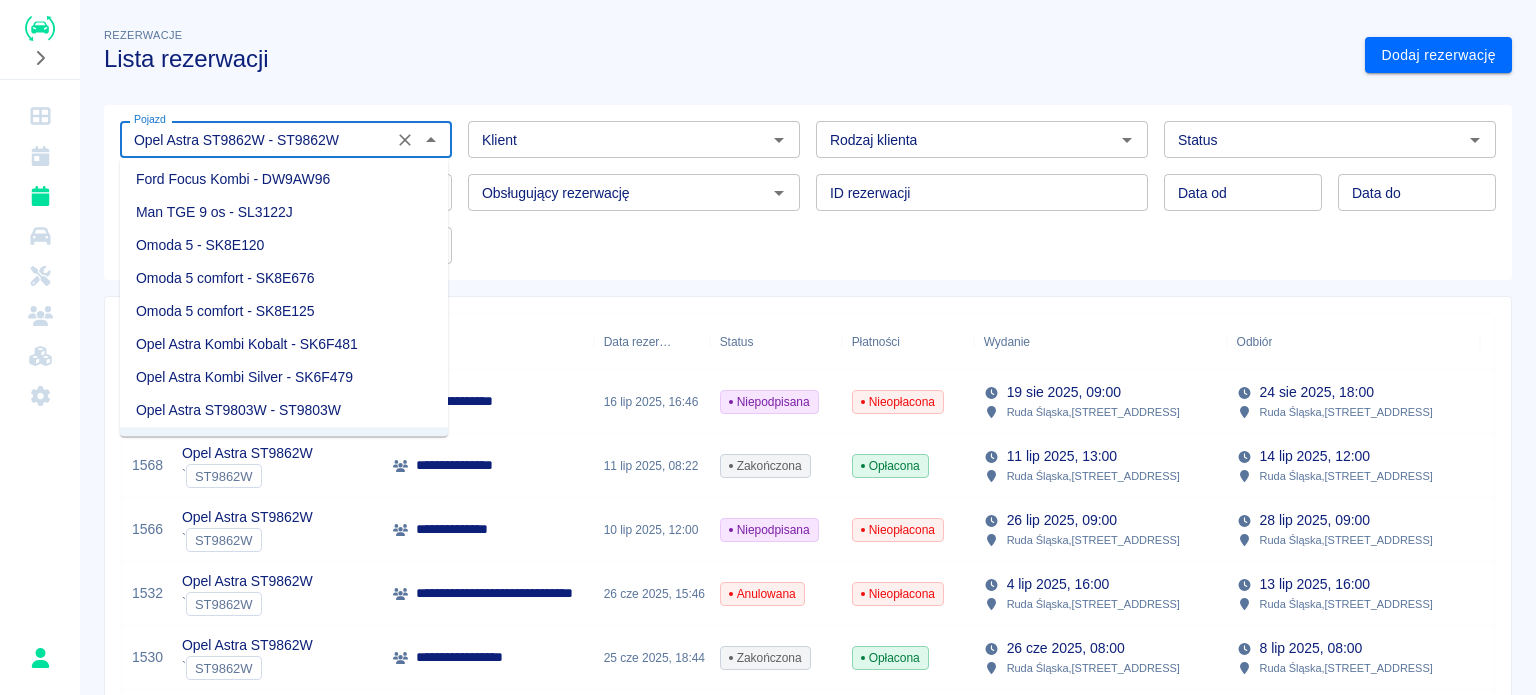scroll, scrollTop: 200, scrollLeft: 0, axis: vertical 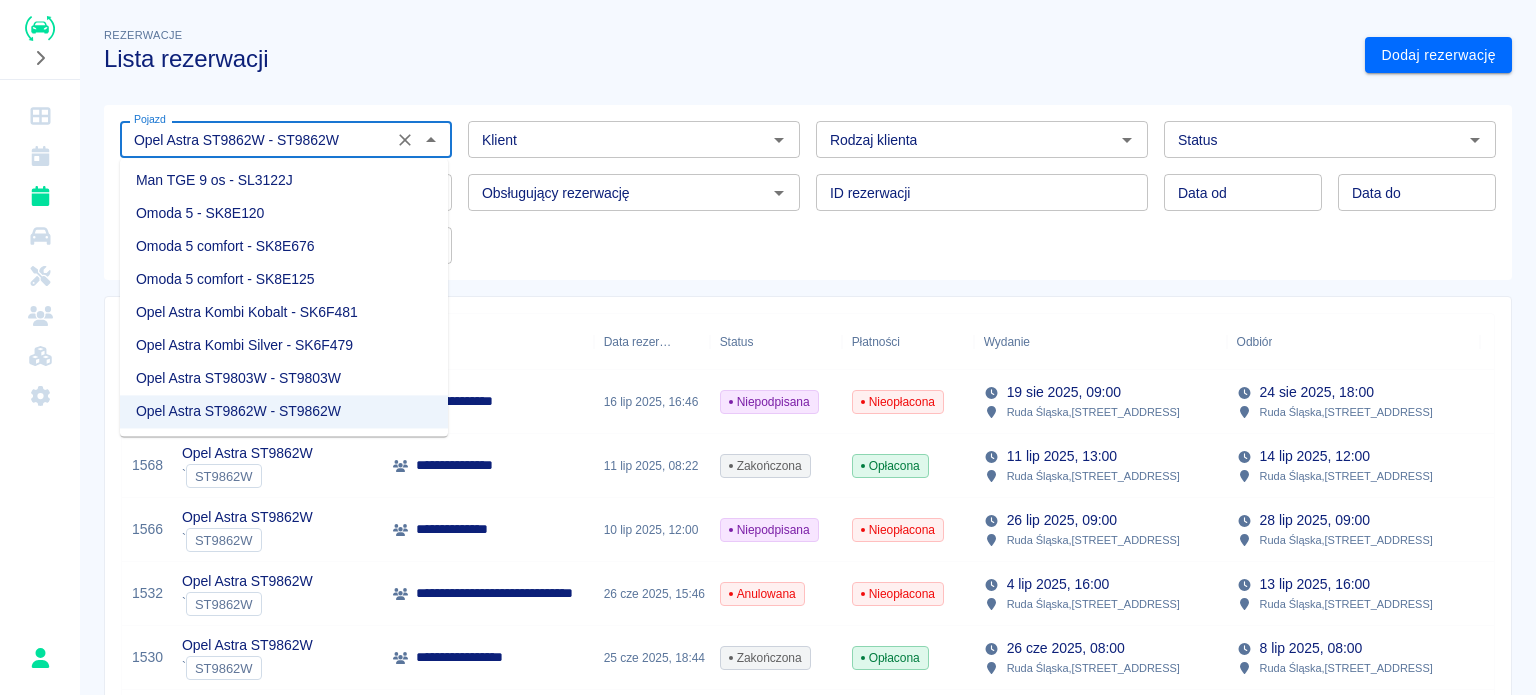 click on "Opel Astra Kombi Kobalt - SK6F481" at bounding box center [284, 312] 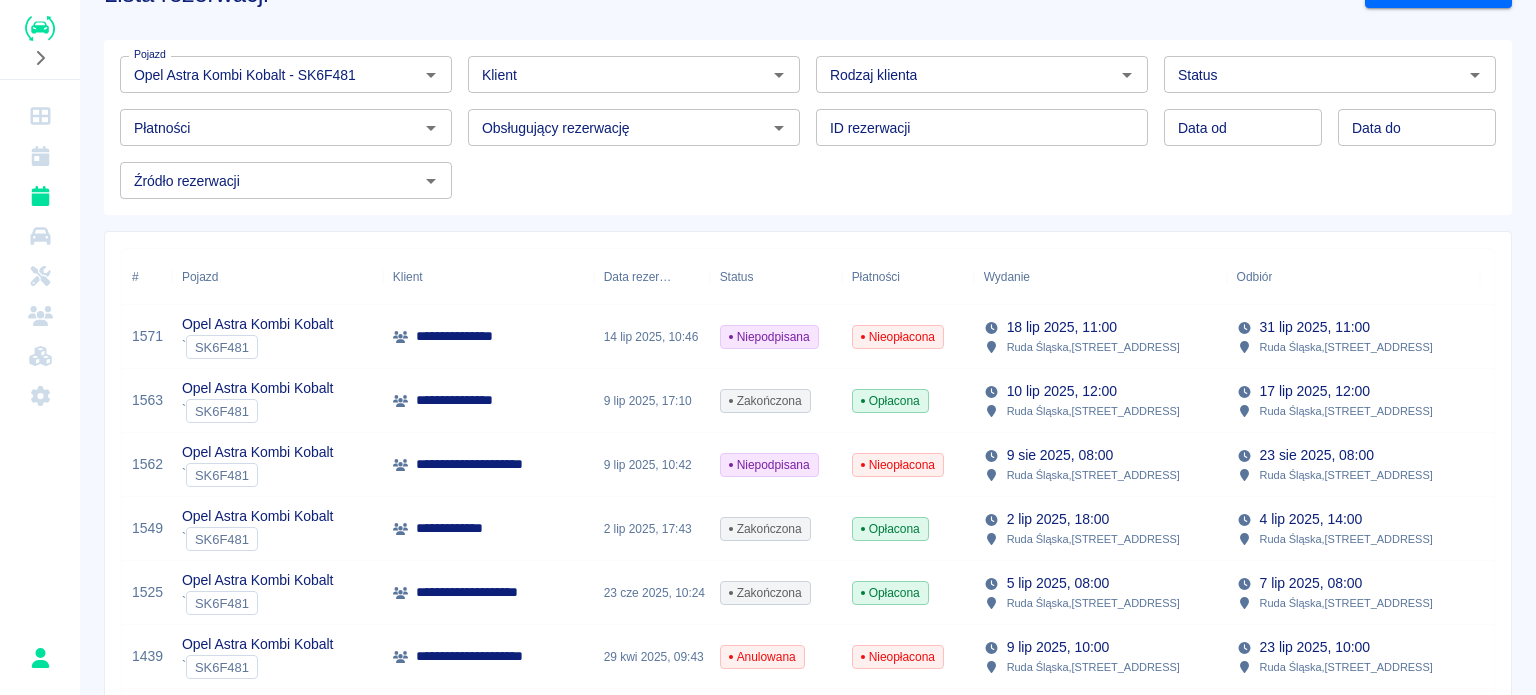 scroll, scrollTop: 100, scrollLeft: 0, axis: vertical 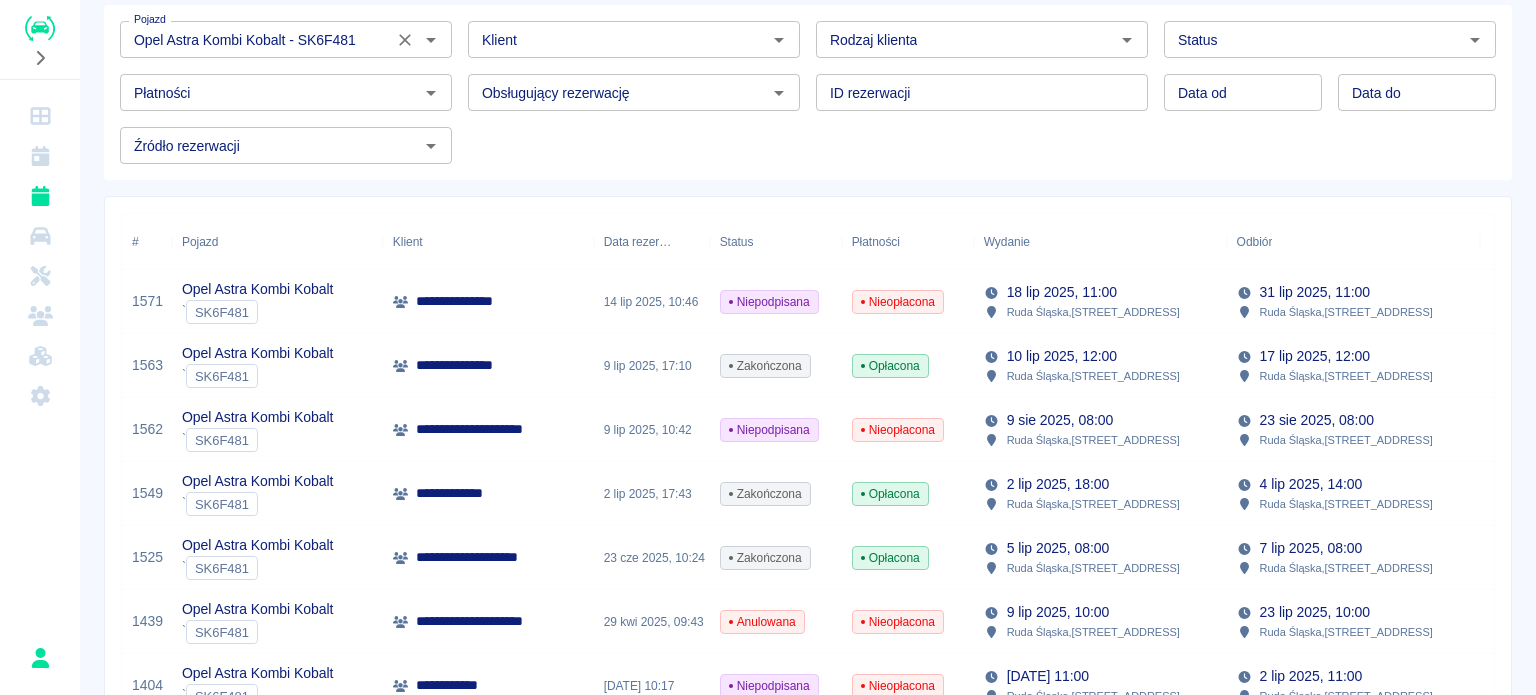 click on "Opel Astra Kombi Kobalt - SK6F481" at bounding box center [256, 39] 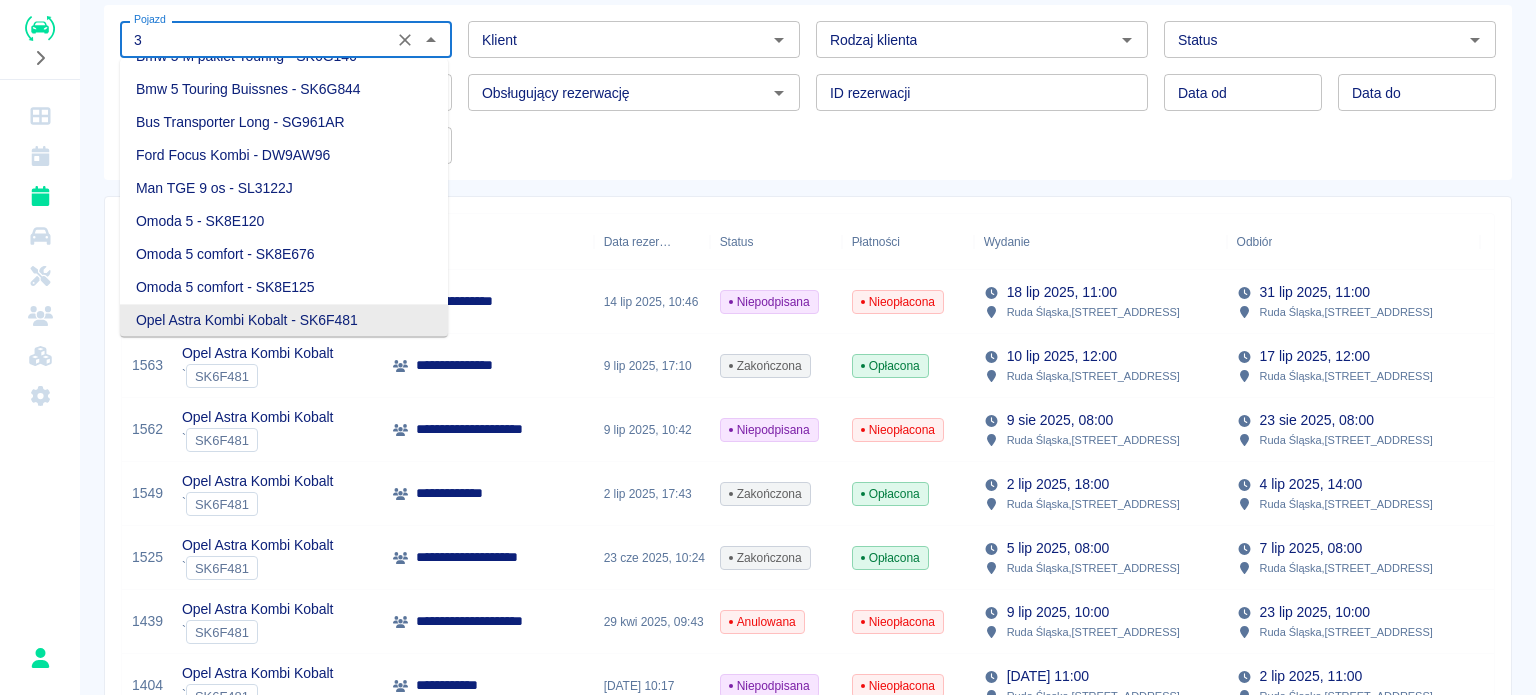 scroll, scrollTop: 0, scrollLeft: 0, axis: both 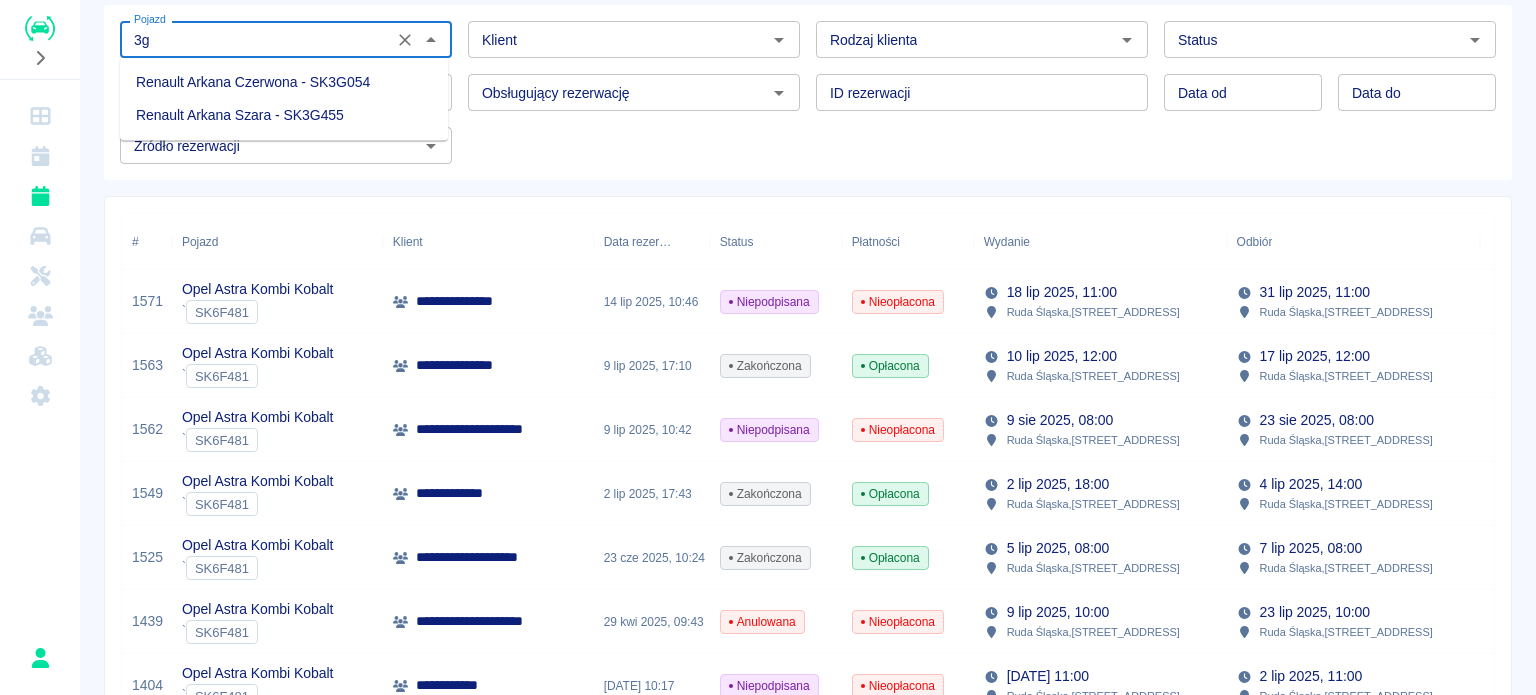 click on "Renault Arkana Czerwona  - SK3G054" at bounding box center (284, 82) 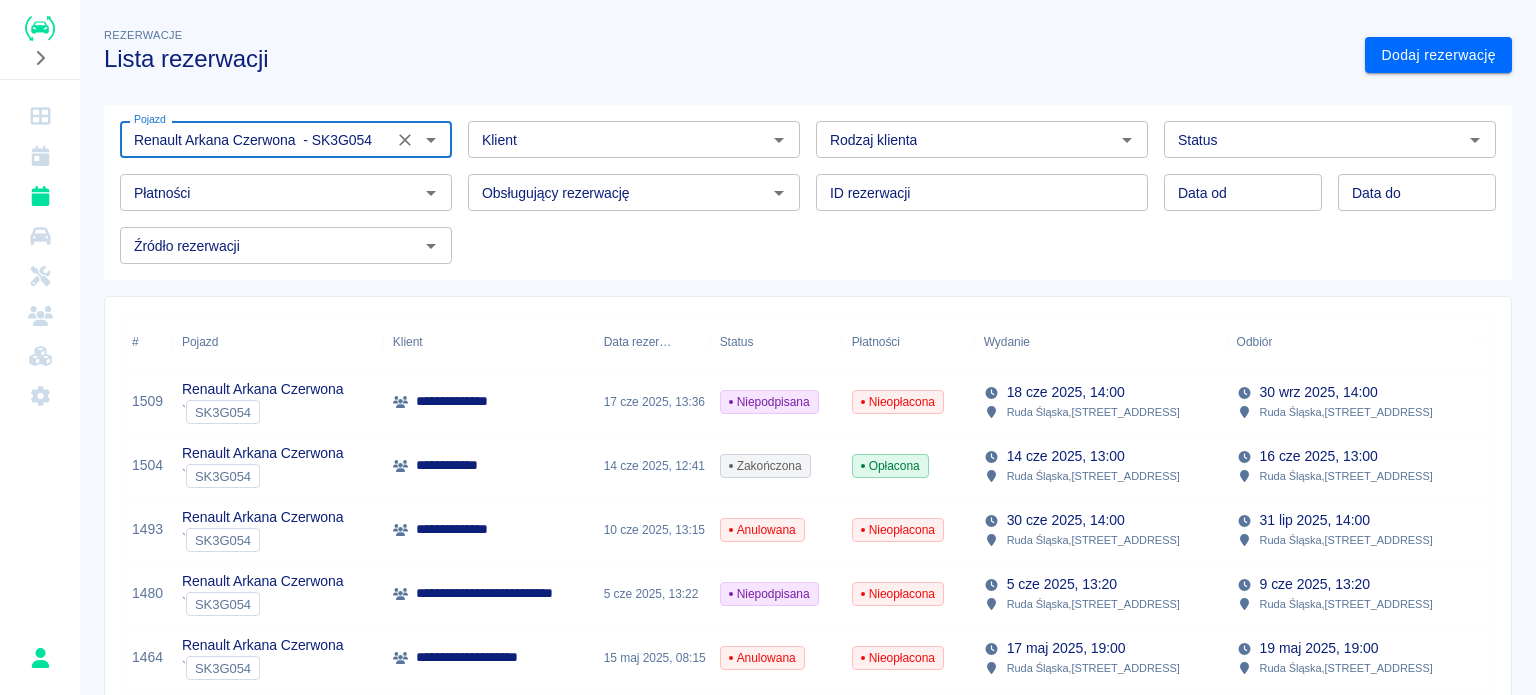 scroll, scrollTop: 100, scrollLeft: 0, axis: vertical 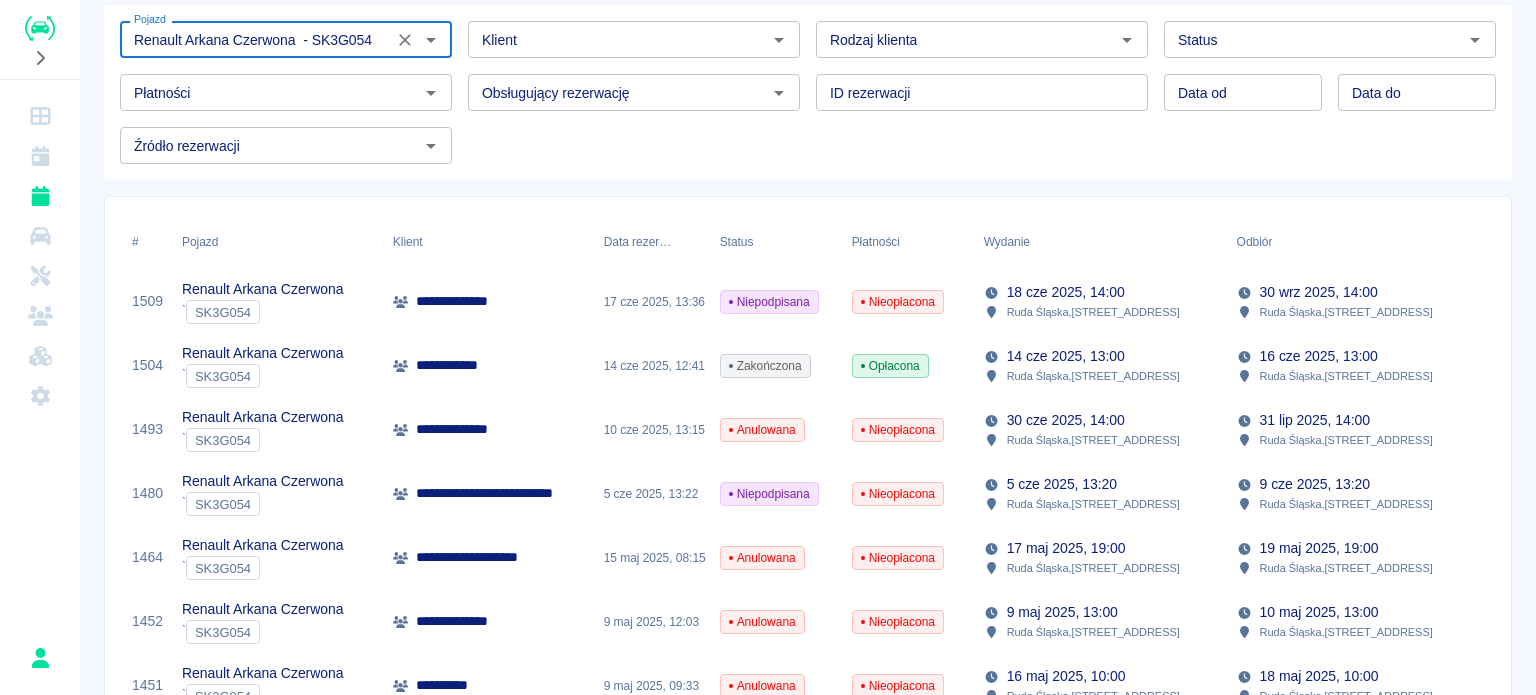 click 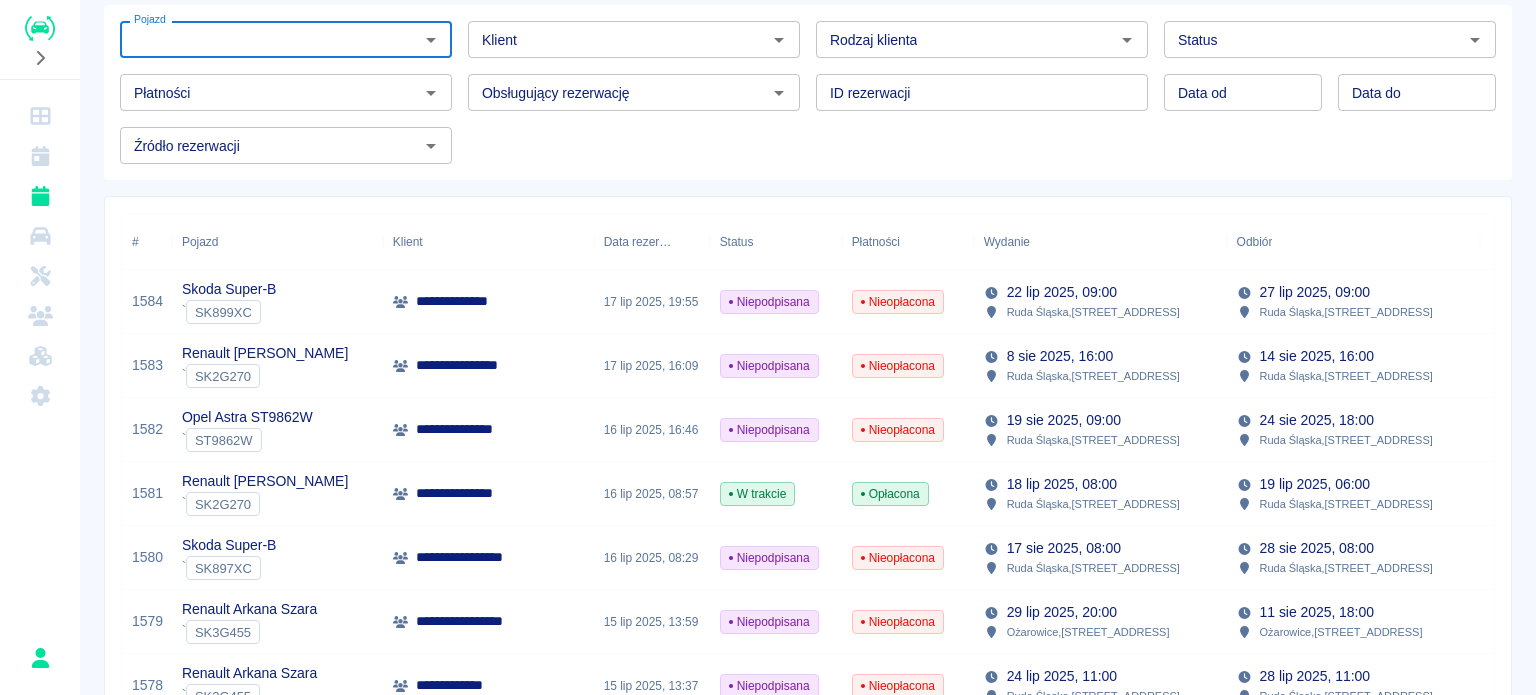 click on "Pojazd" at bounding box center [269, 39] 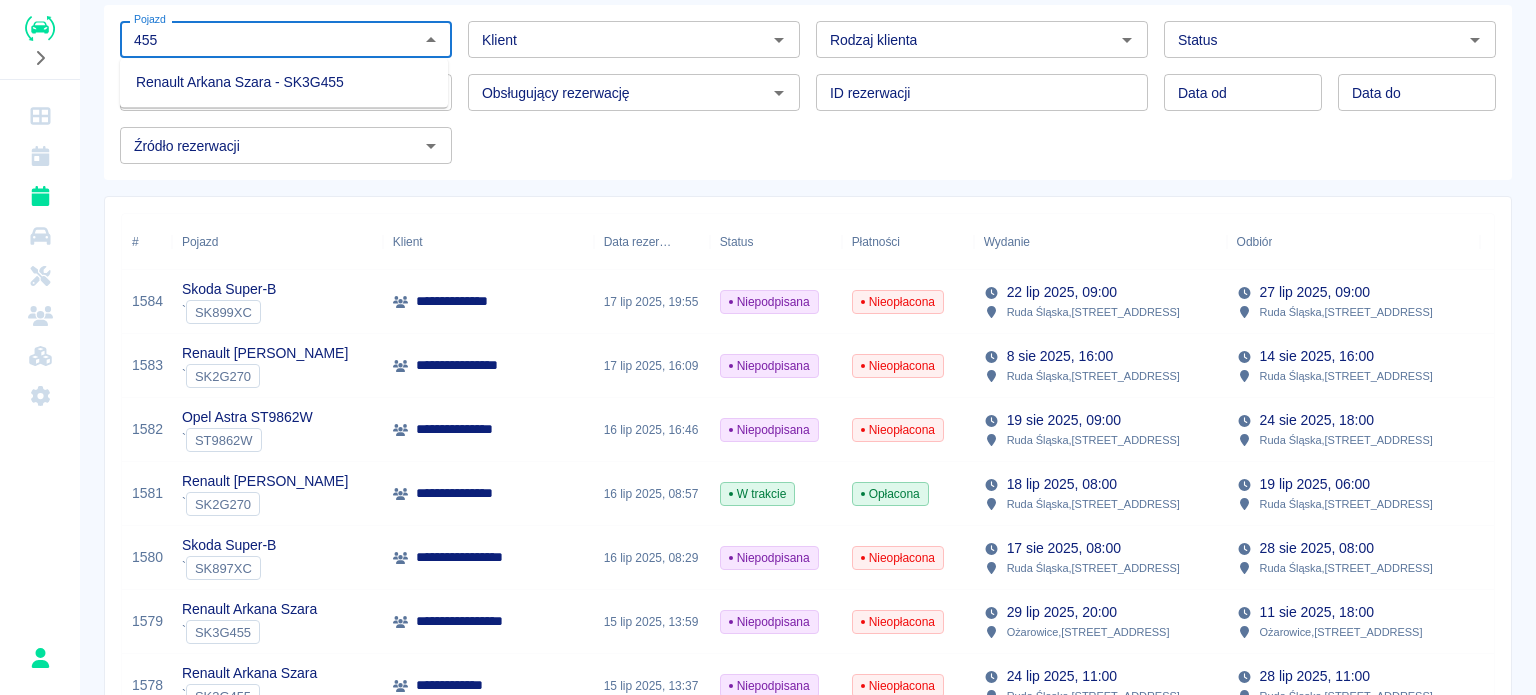 click on "Renault Arkana Szara - SK3G455" at bounding box center (284, 82) 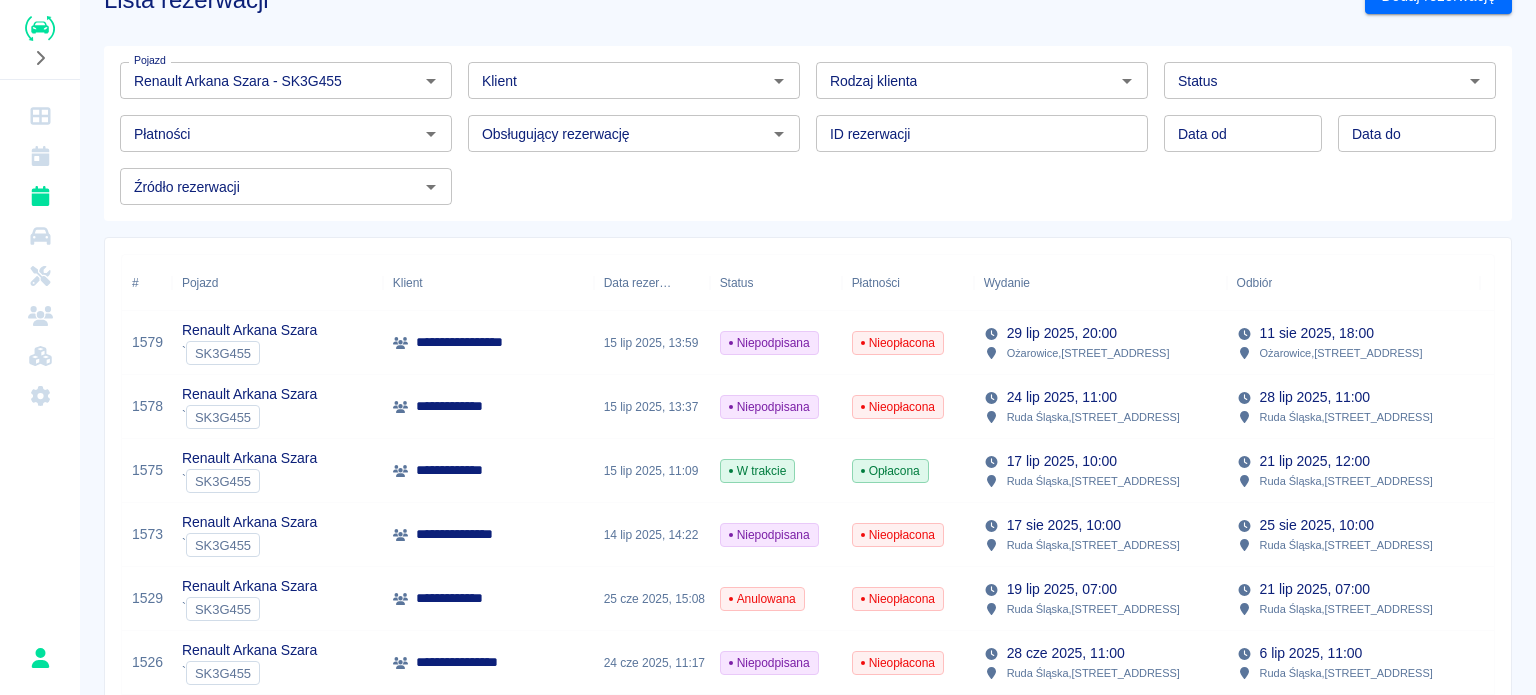 scroll, scrollTop: 0, scrollLeft: 0, axis: both 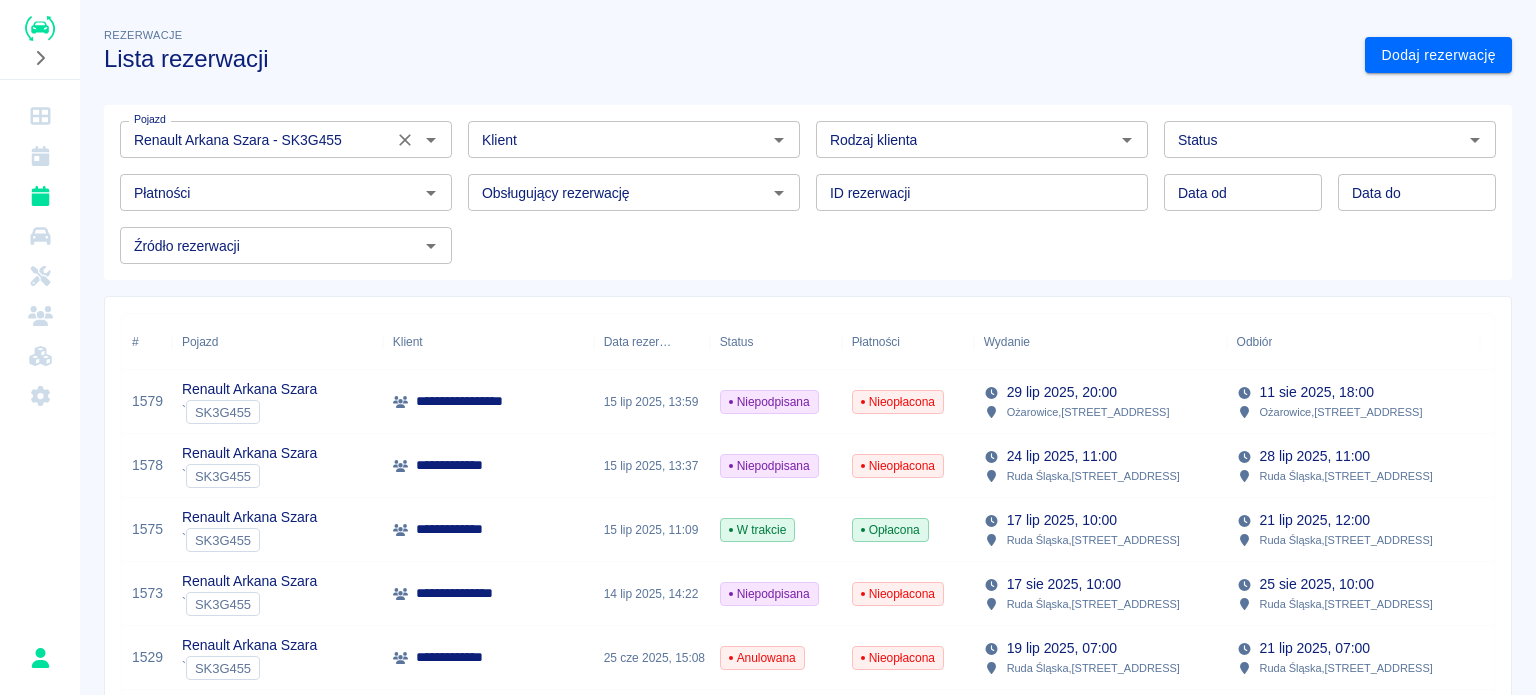 click on "Renault Arkana Szara - SK3G455" at bounding box center (256, 139) 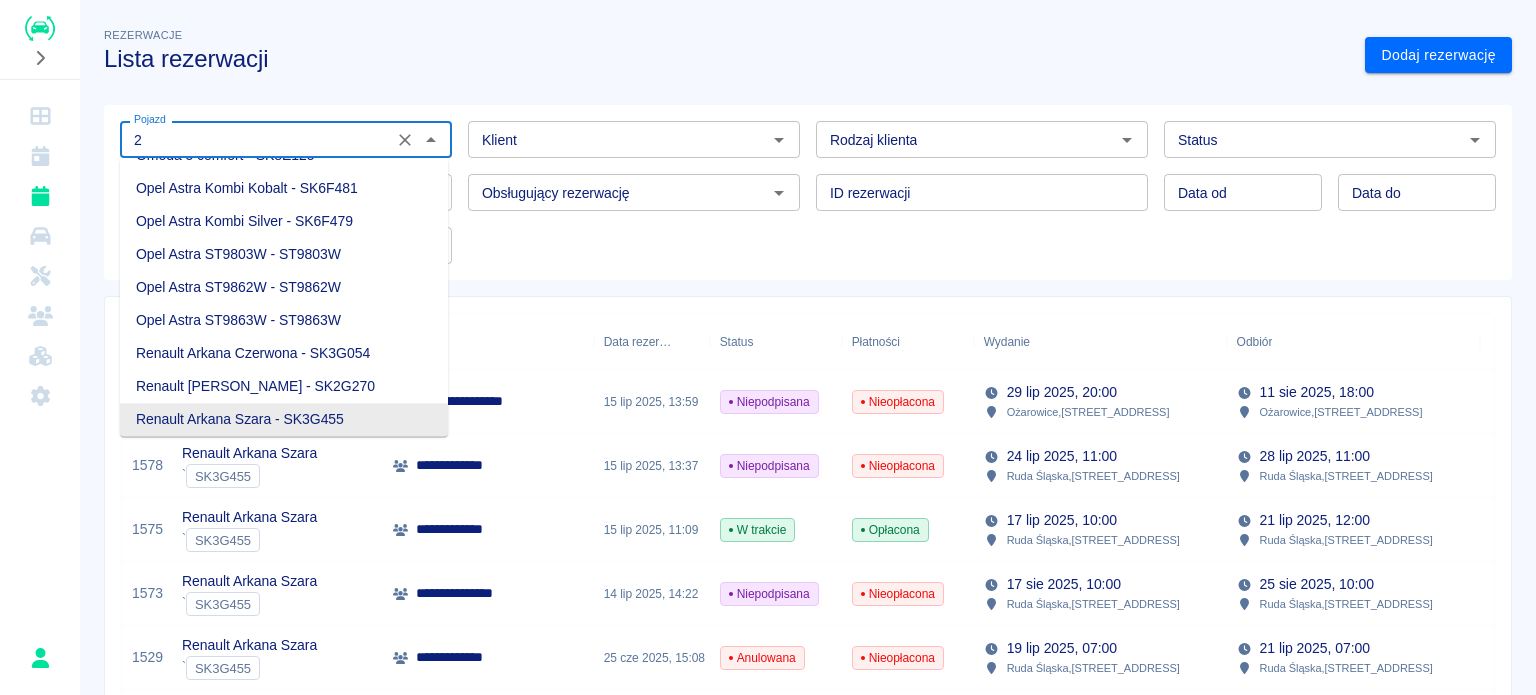 scroll, scrollTop: 0, scrollLeft: 0, axis: both 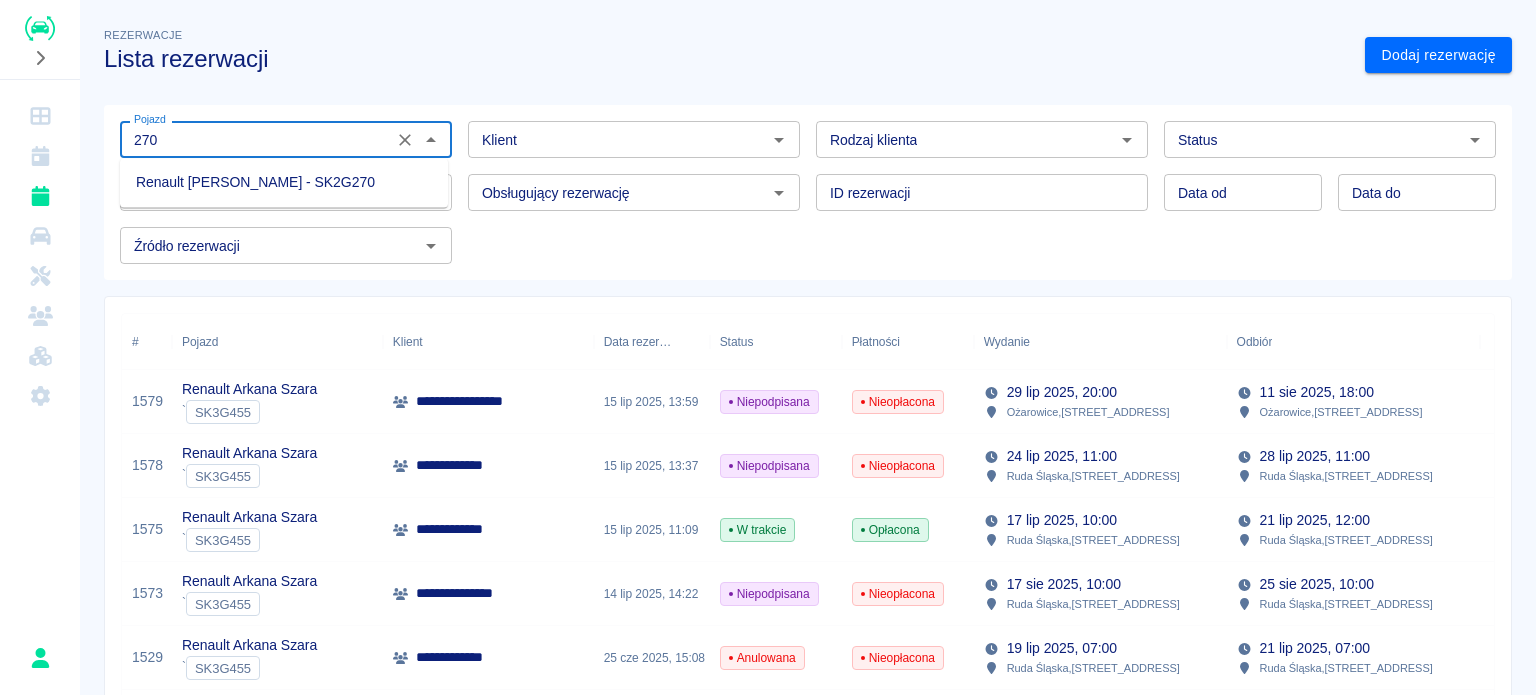 click on "Renault [PERSON_NAME]  - SK2G270" at bounding box center (284, 182) 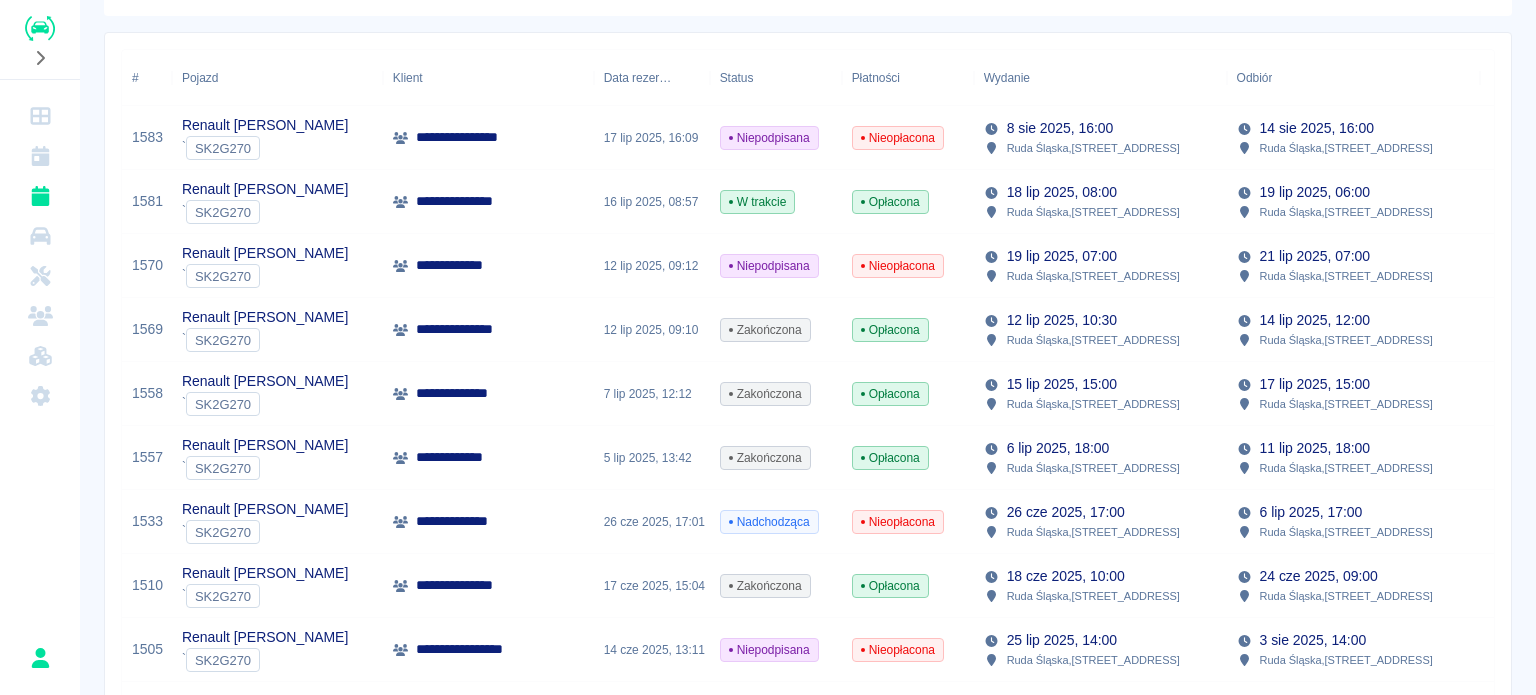 scroll, scrollTop: 0, scrollLeft: 0, axis: both 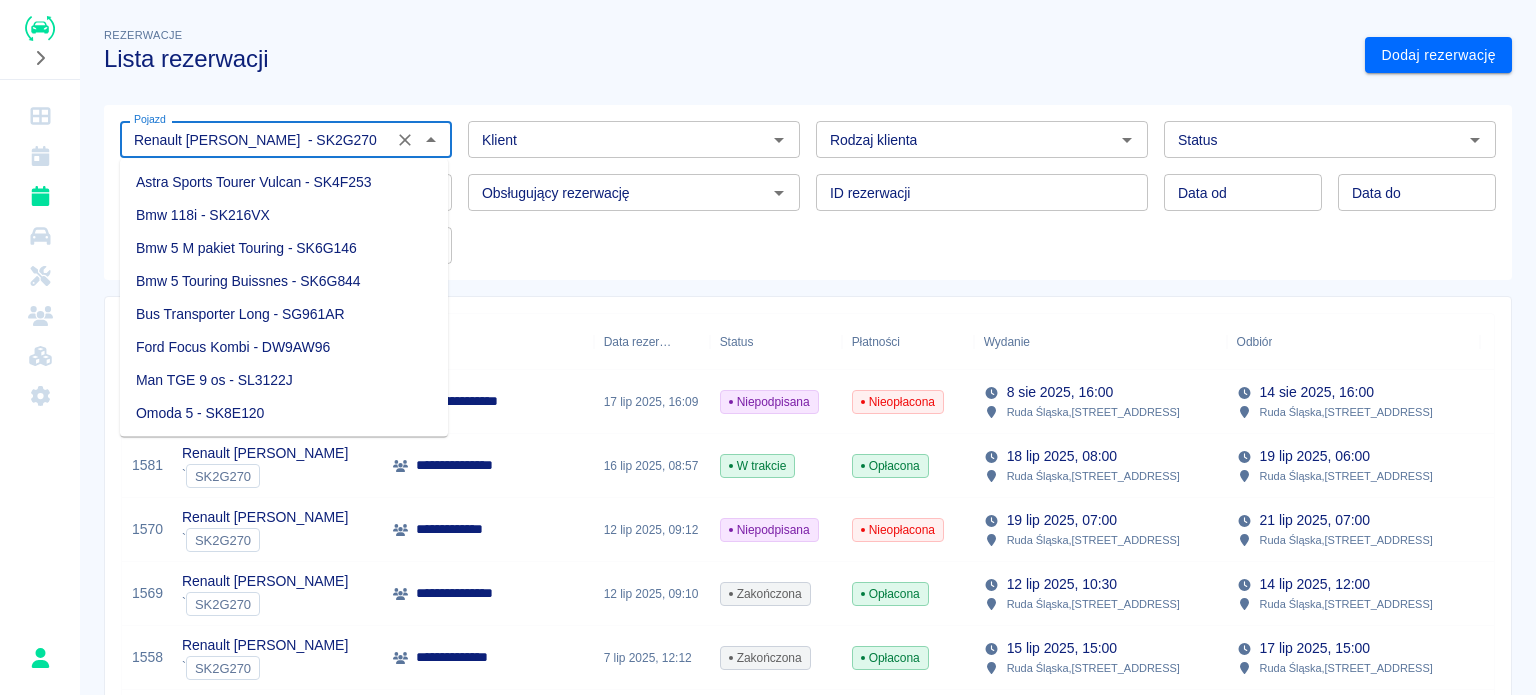 click on "Renault [PERSON_NAME]  - SK2G270" at bounding box center [256, 139] 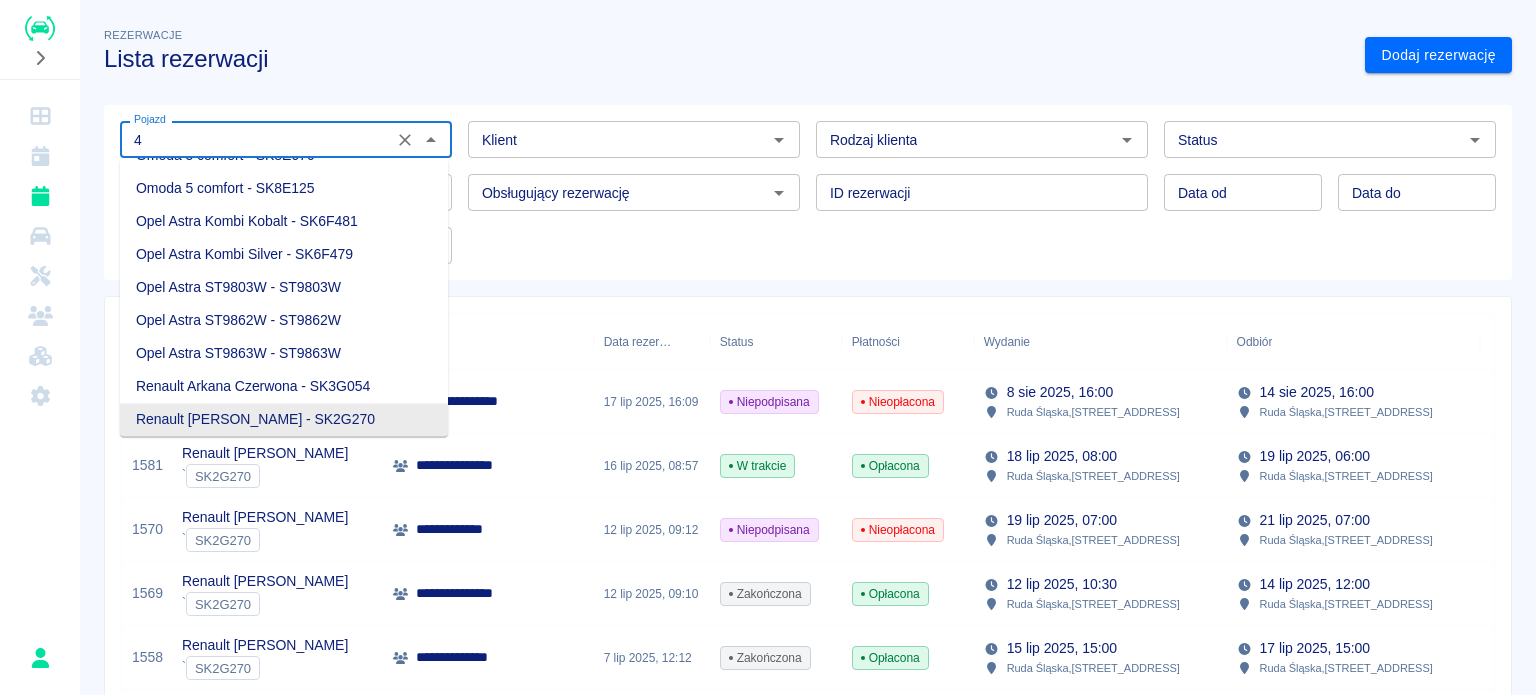 scroll, scrollTop: 0, scrollLeft: 0, axis: both 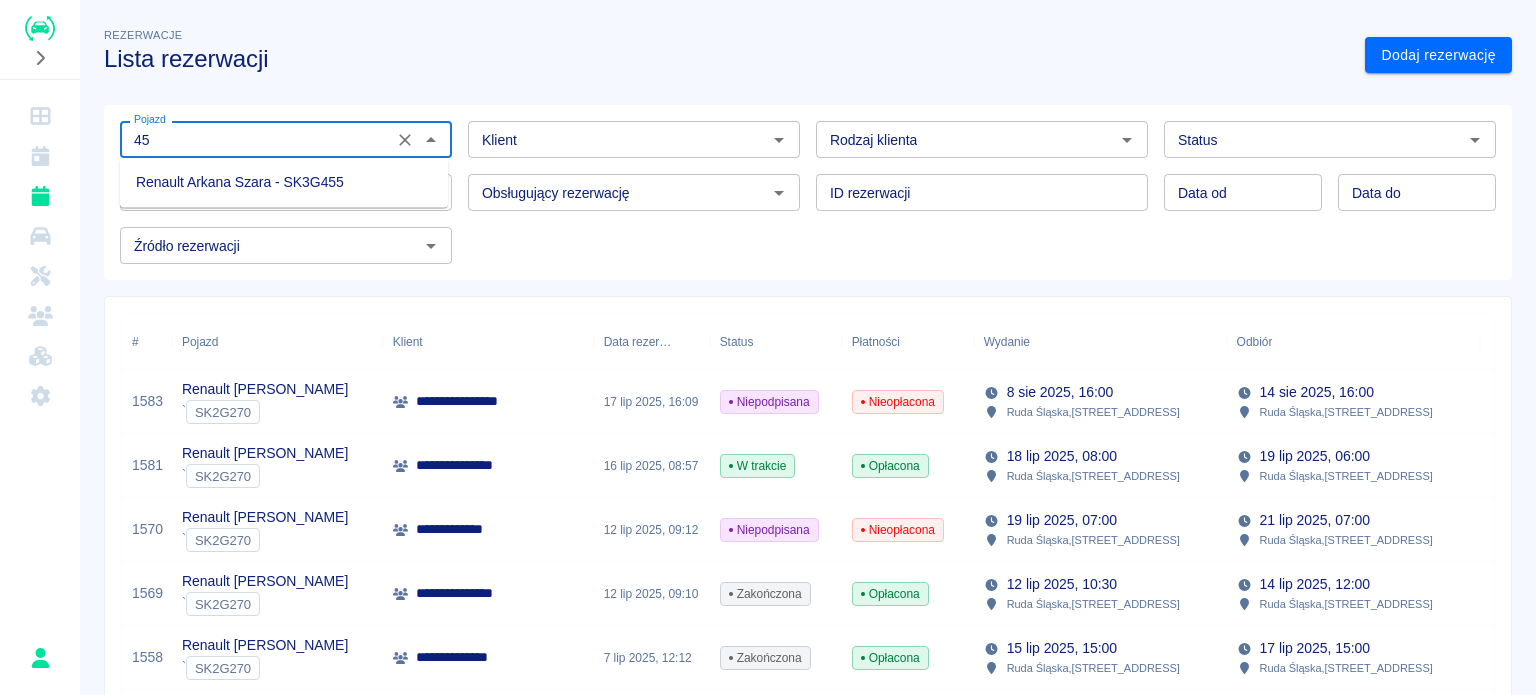 click on "Renault Arkana Szara - SK3G455" at bounding box center (284, 182) 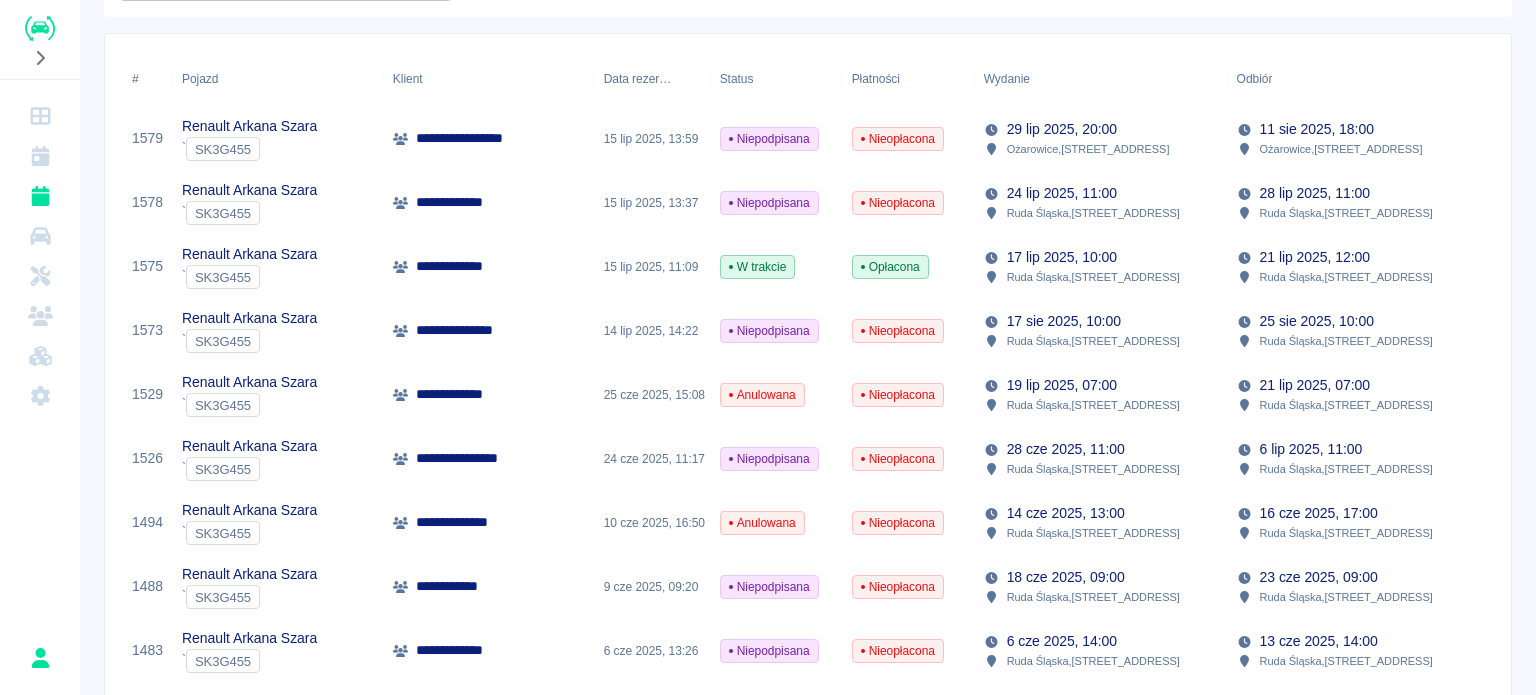 scroll, scrollTop: 0, scrollLeft: 0, axis: both 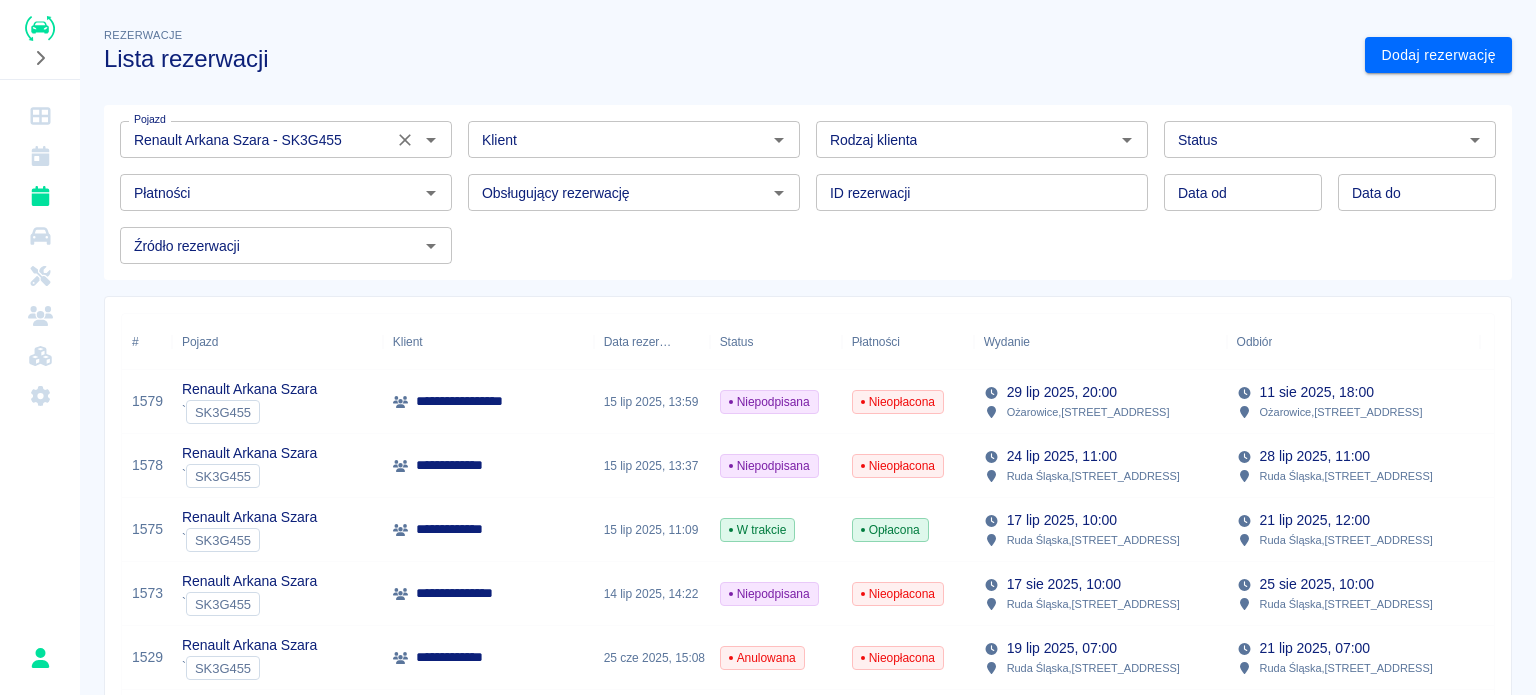 click on "Renault Arkana Szara - SK3G455 Pojazd" at bounding box center (286, 139) 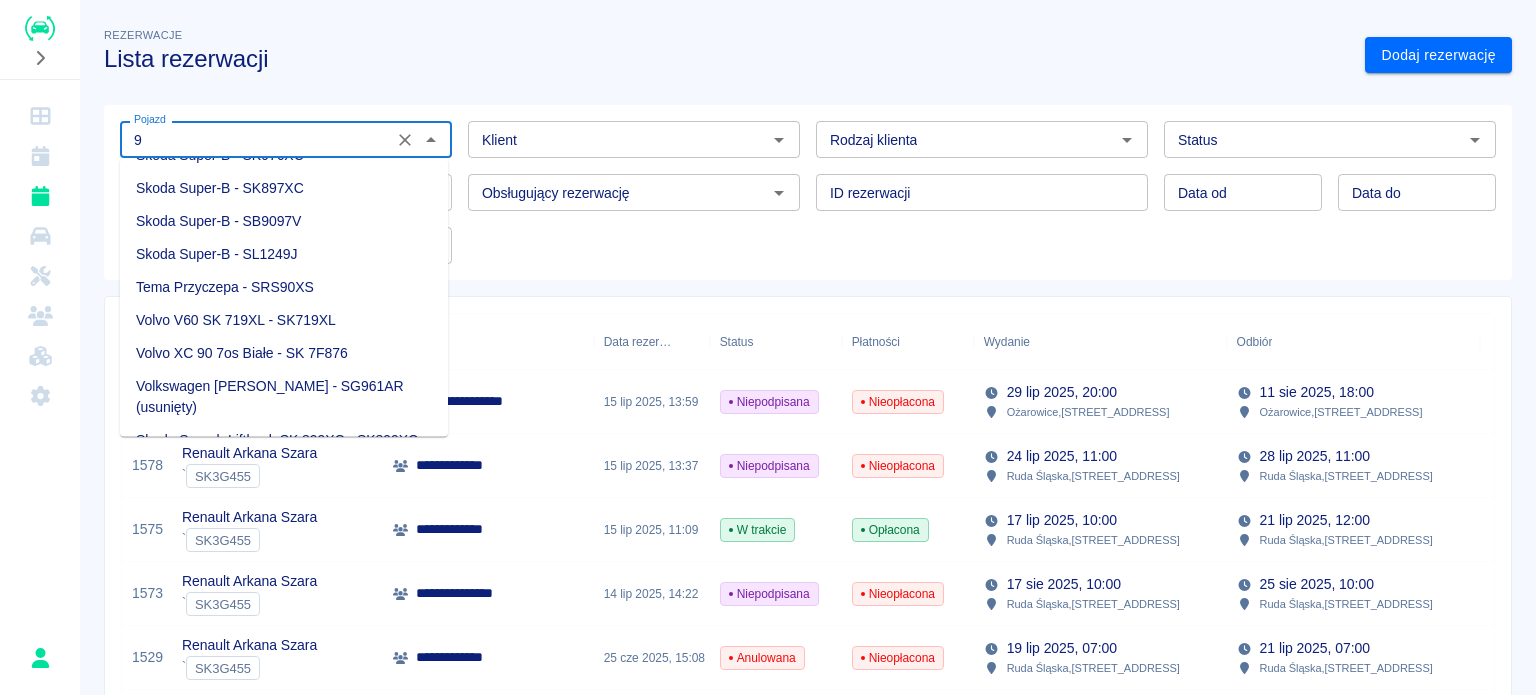 scroll, scrollTop: 0, scrollLeft: 0, axis: both 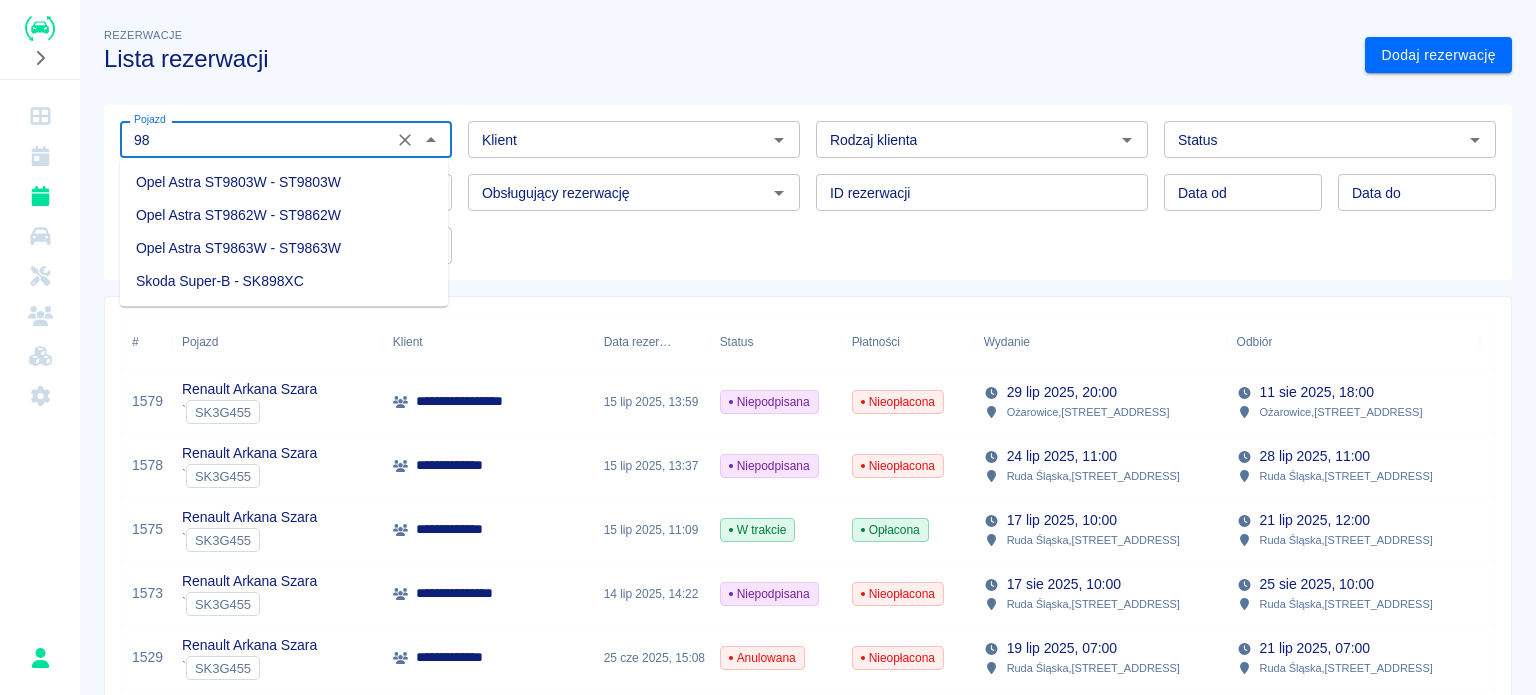 click on "Opel Astra ST9803W - ST9803W" at bounding box center (284, 182) 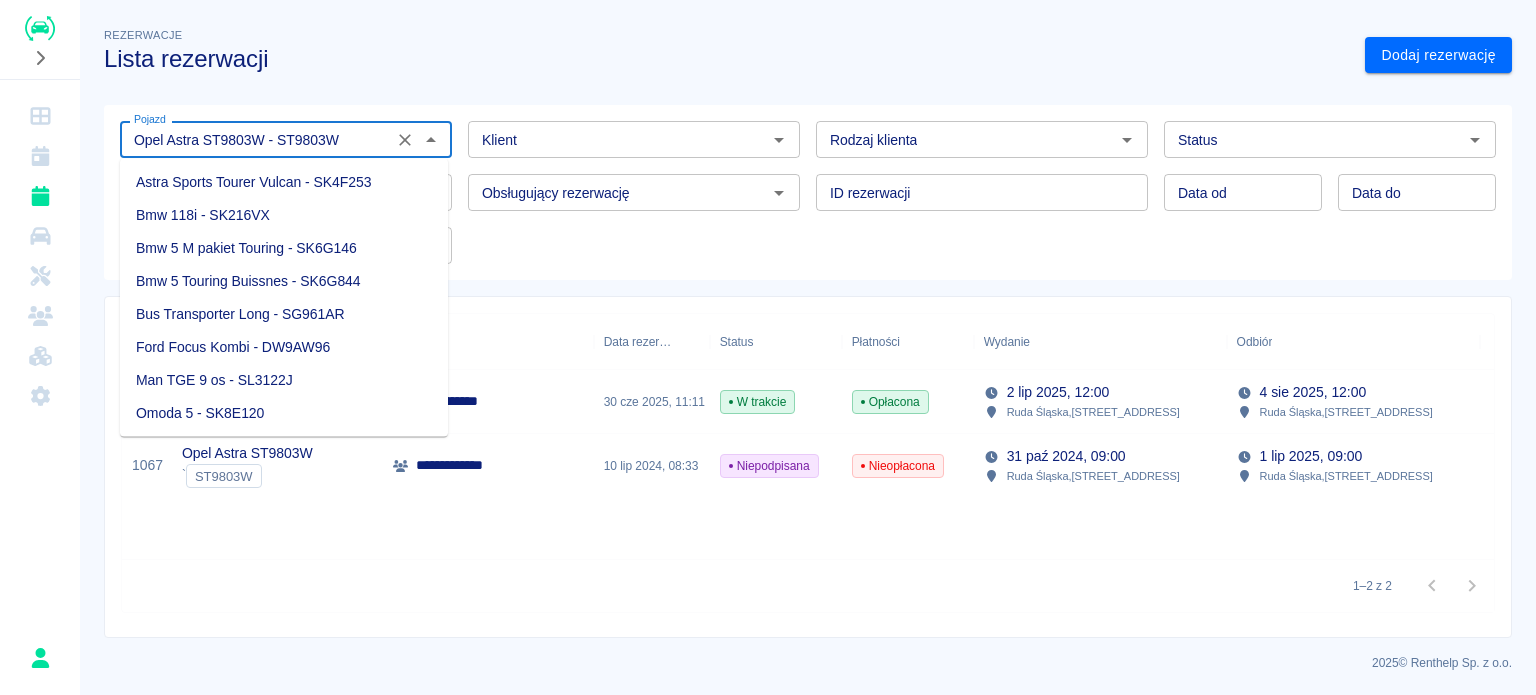 click on "Opel Astra ST9803W - ST9803W" at bounding box center [256, 139] 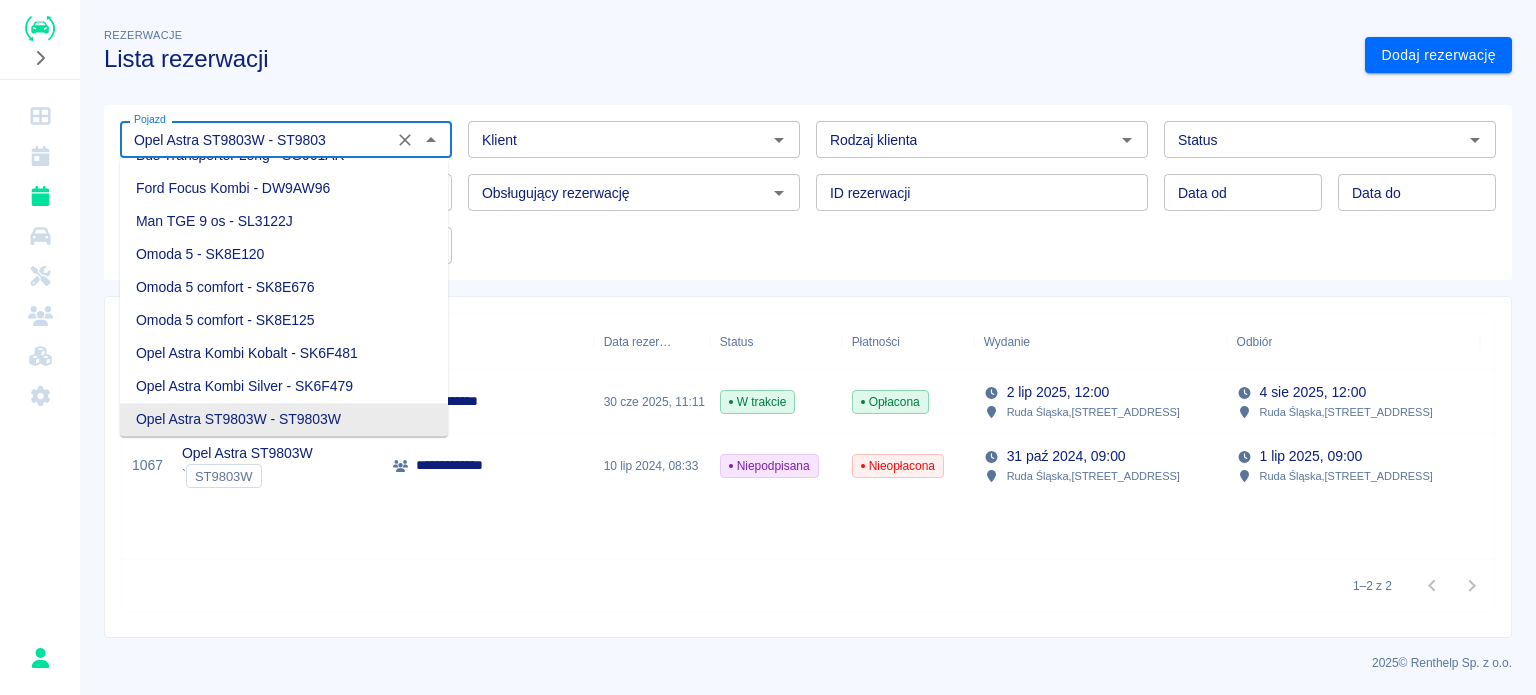 scroll, scrollTop: 0, scrollLeft: 0, axis: both 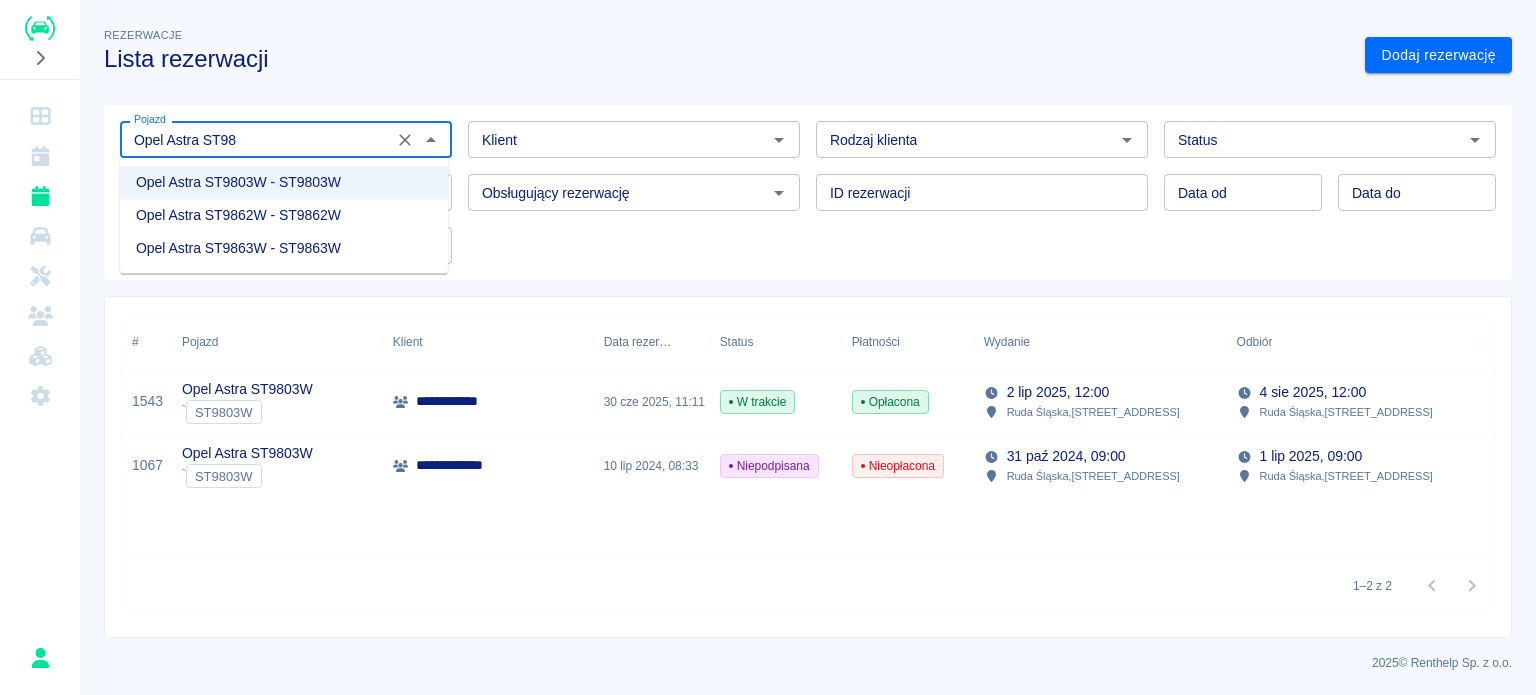 click on "Opel Astra ST9862W - ST9862W" at bounding box center [284, 215] 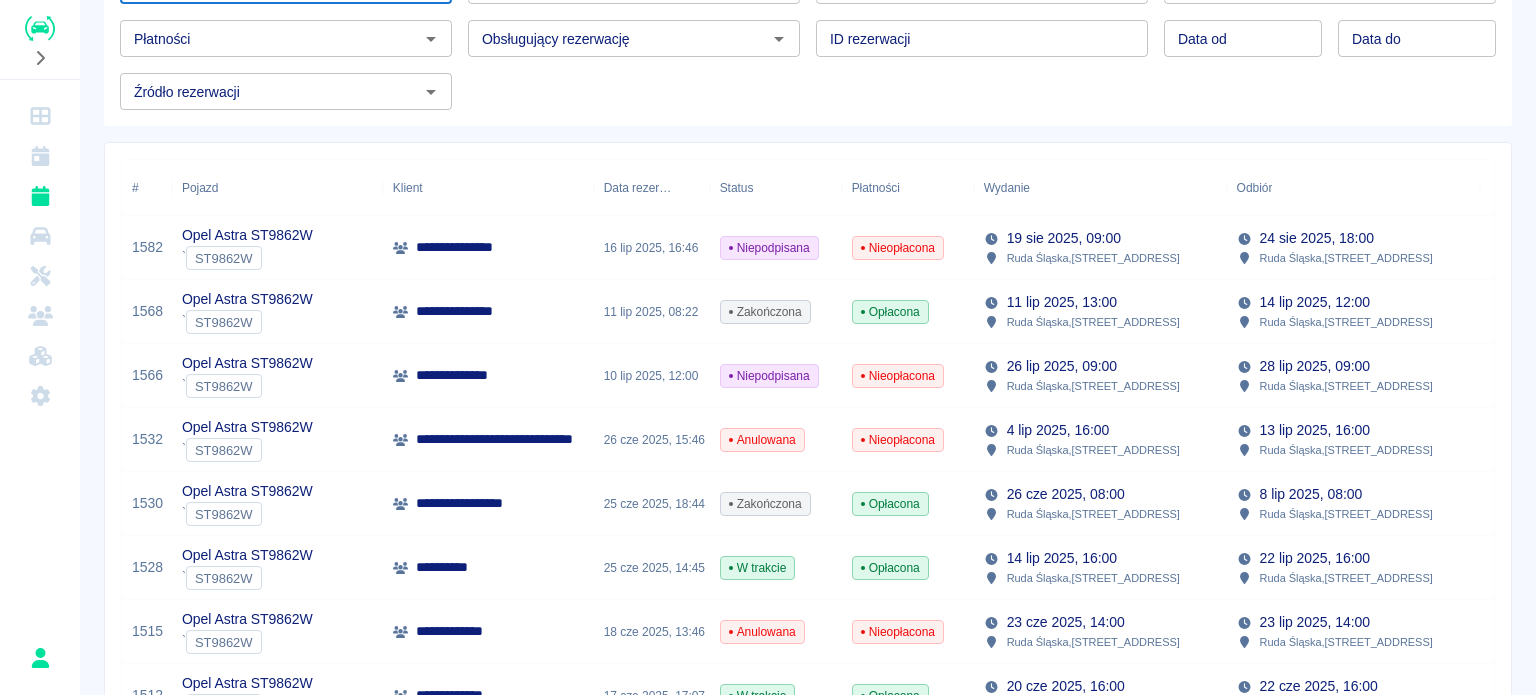 scroll, scrollTop: 200, scrollLeft: 0, axis: vertical 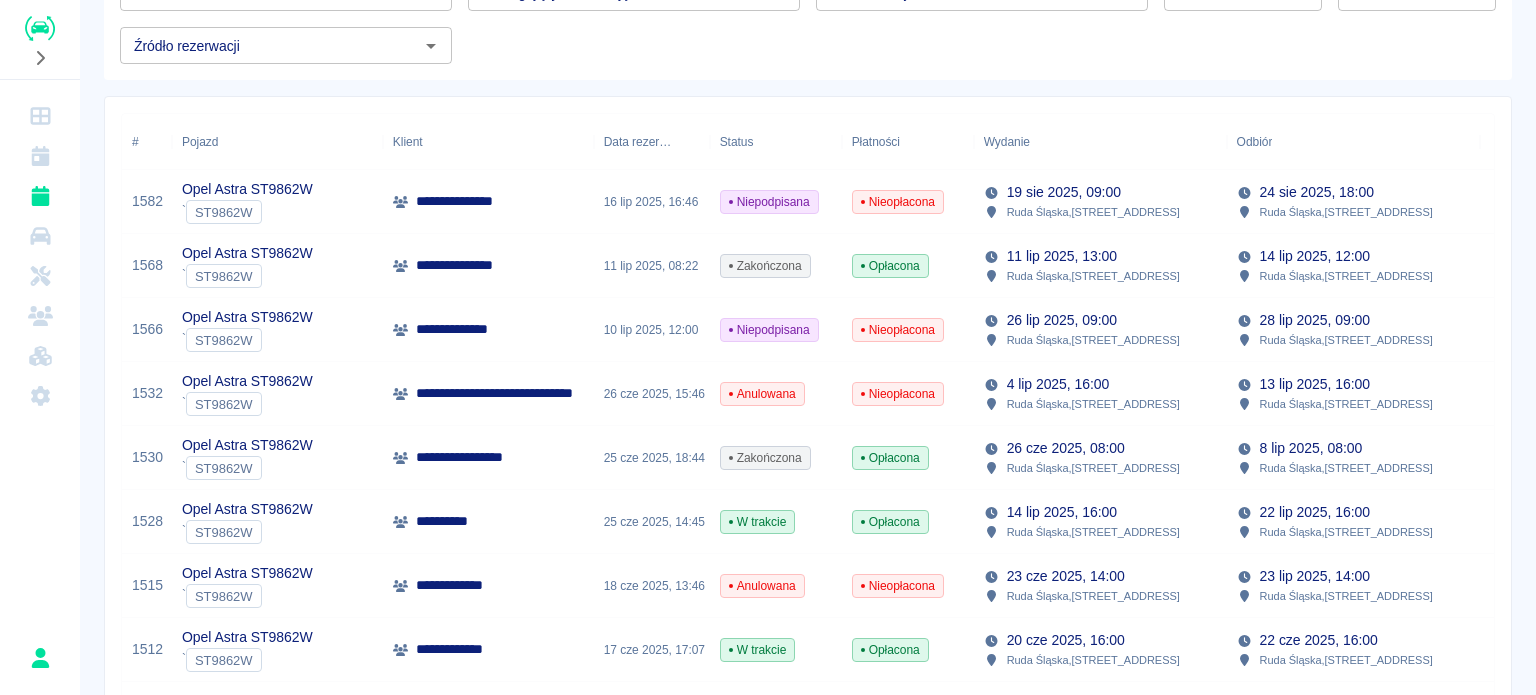 type on "Opel Astra ST9862W - ST9862W" 